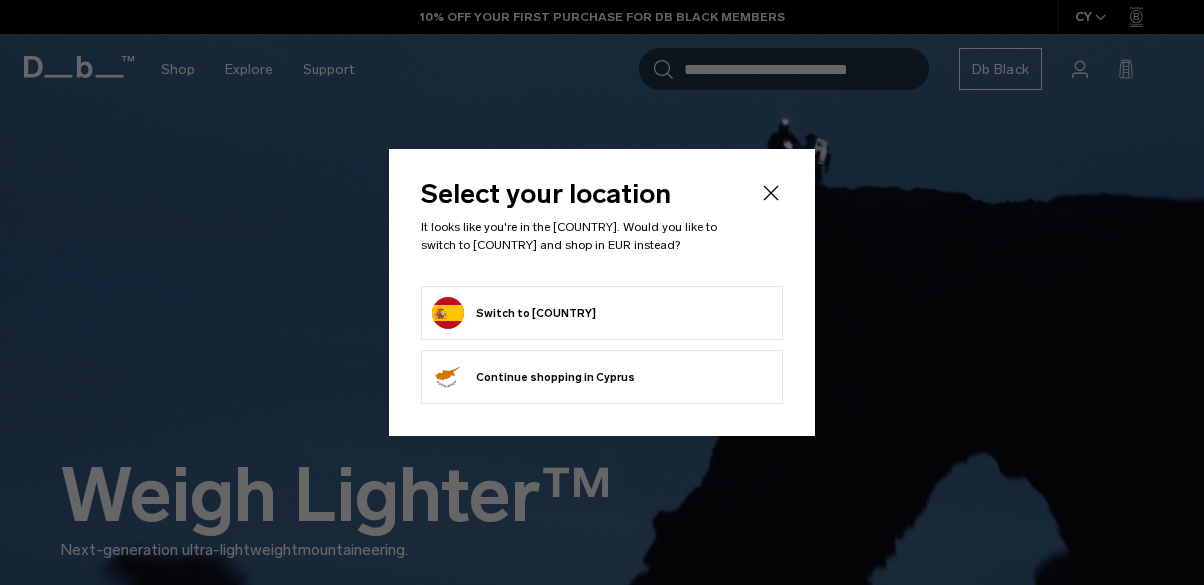 scroll, scrollTop: 0, scrollLeft: 0, axis: both 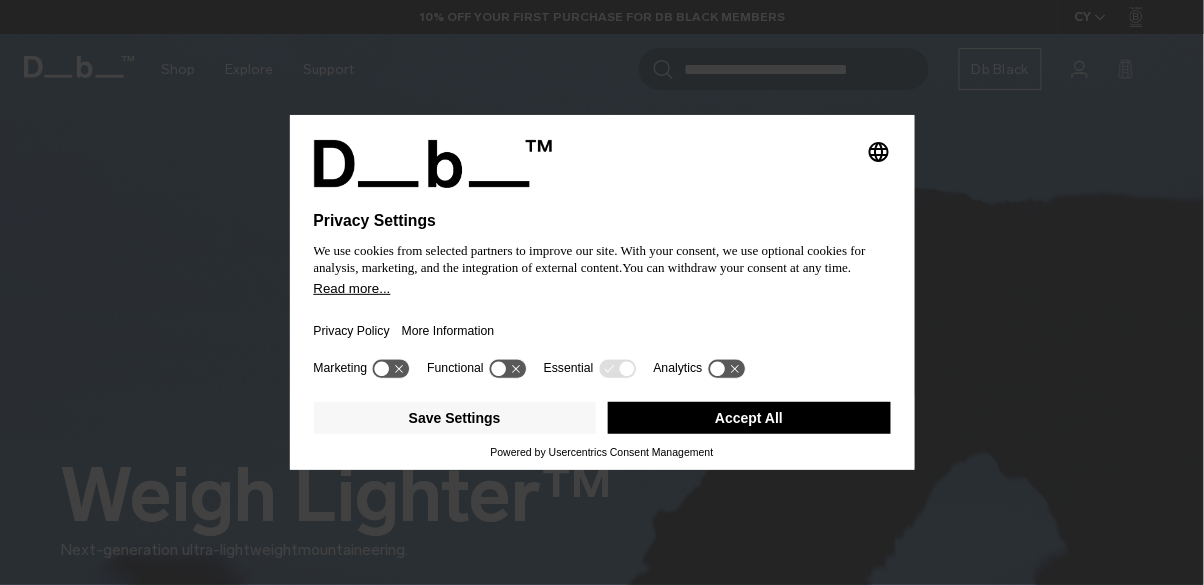 click on "Accept All" at bounding box center [749, 418] 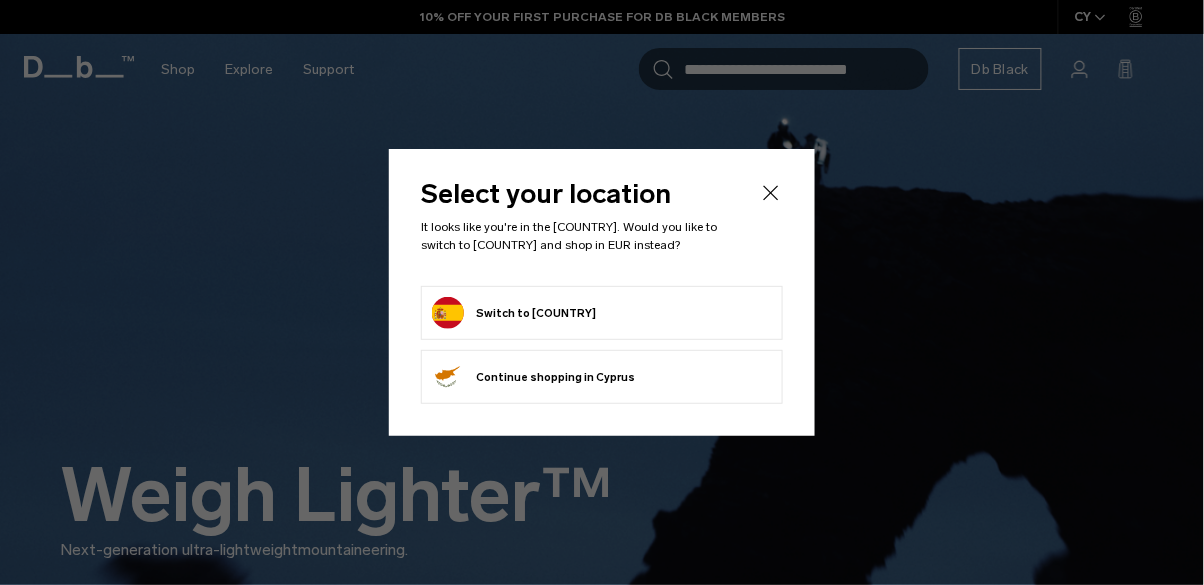 scroll, scrollTop: 0, scrollLeft: 0, axis: both 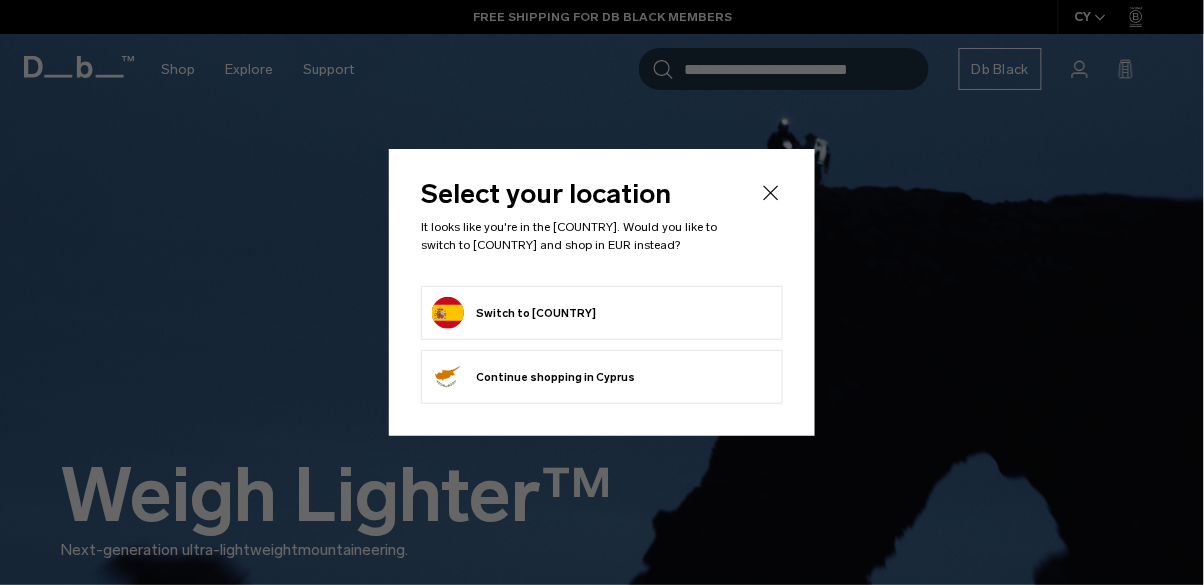 click 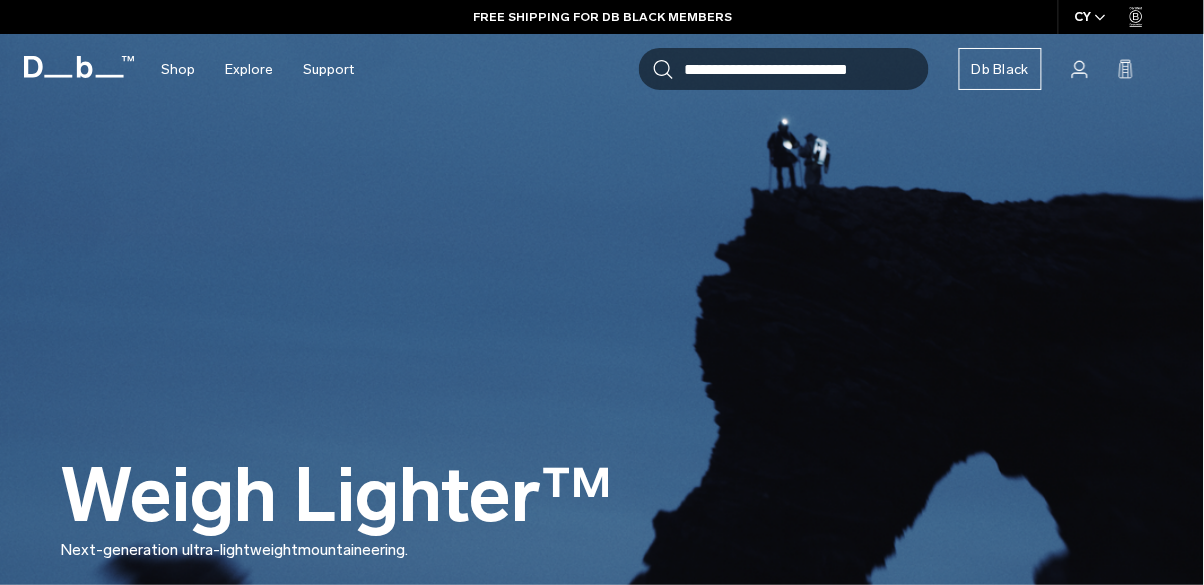 click on "CY" at bounding box center (1091, 17) 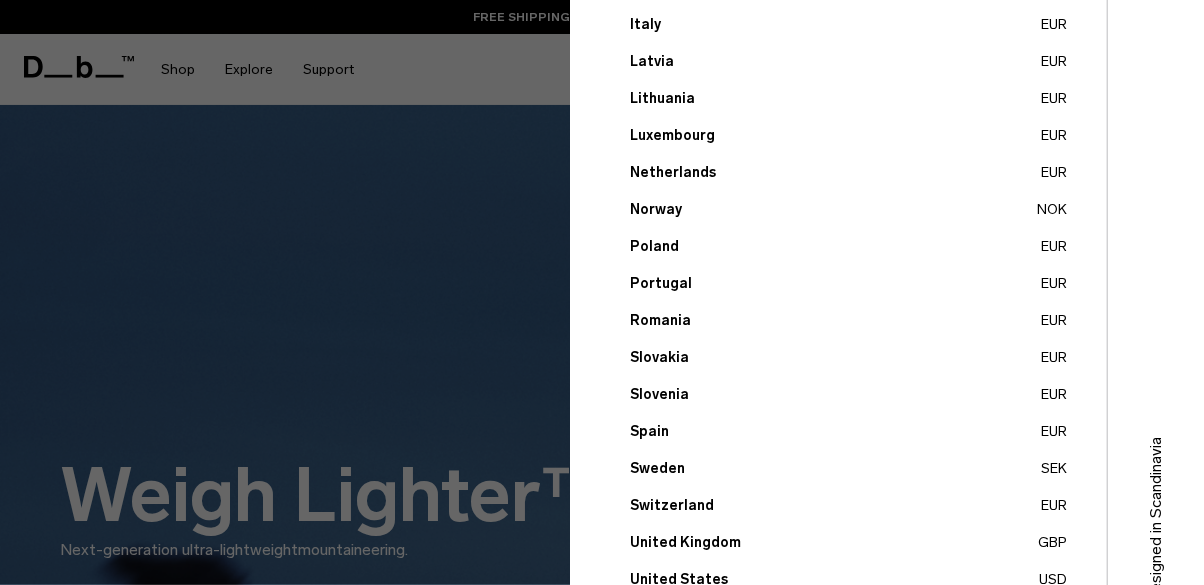 scroll, scrollTop: 889, scrollLeft: 0, axis: vertical 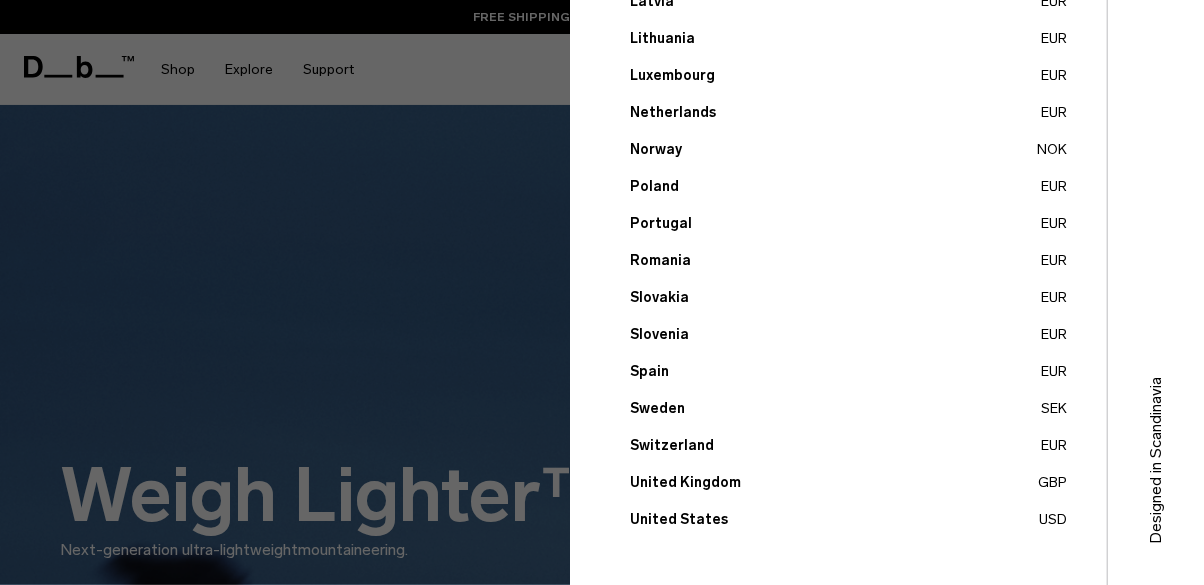 click on "United Kingdom
GBP" at bounding box center (848, 482) 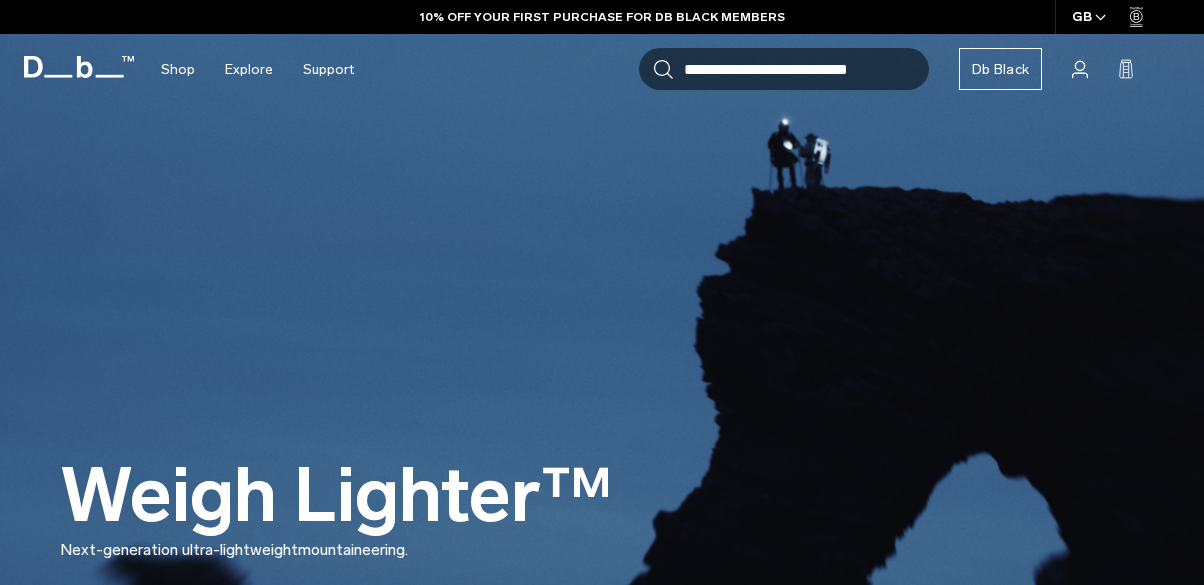 scroll, scrollTop: 0, scrollLeft: 0, axis: both 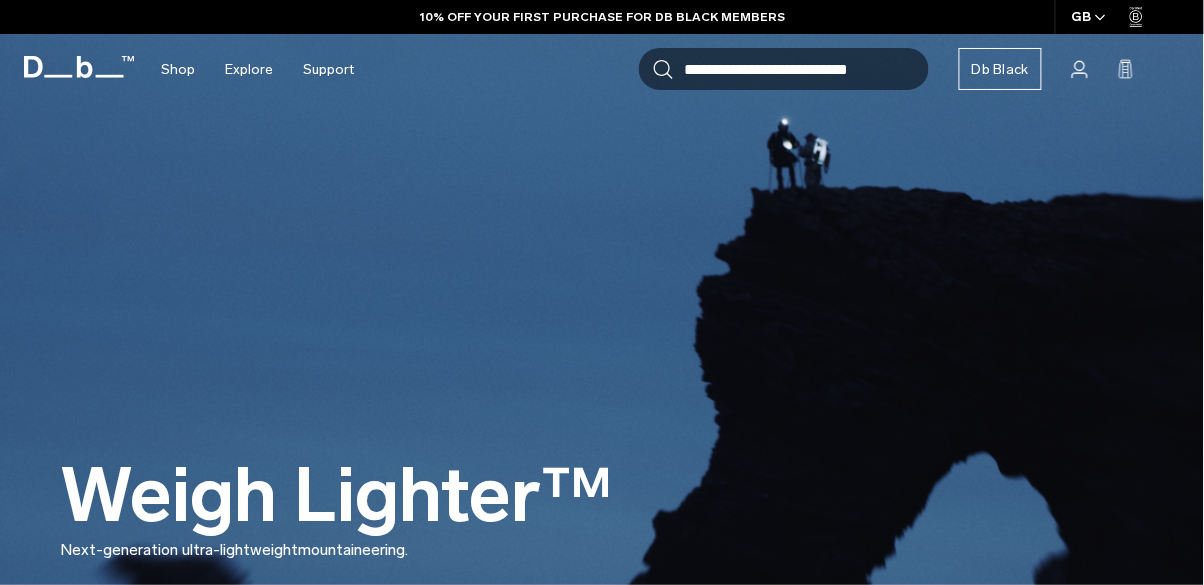 click on "Db Black" at bounding box center [1000, 69] 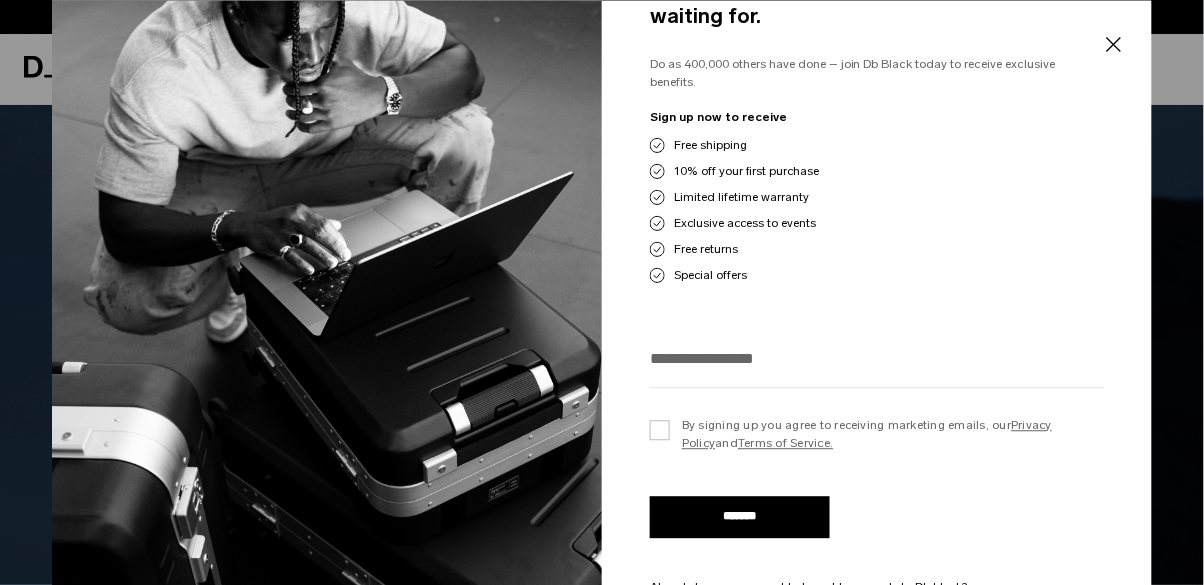 click on "By signing up you agree to receiving marketing emails, our  Privacy Policy  and  Terms of Service." at bounding box center (877, 434) 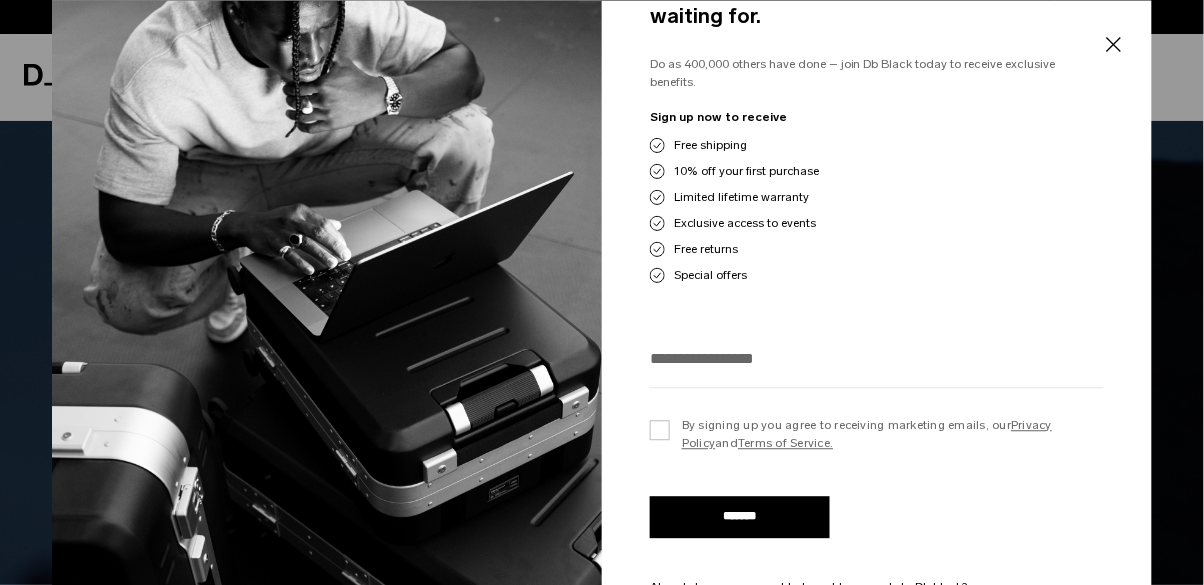 scroll, scrollTop: 0, scrollLeft: 0, axis: both 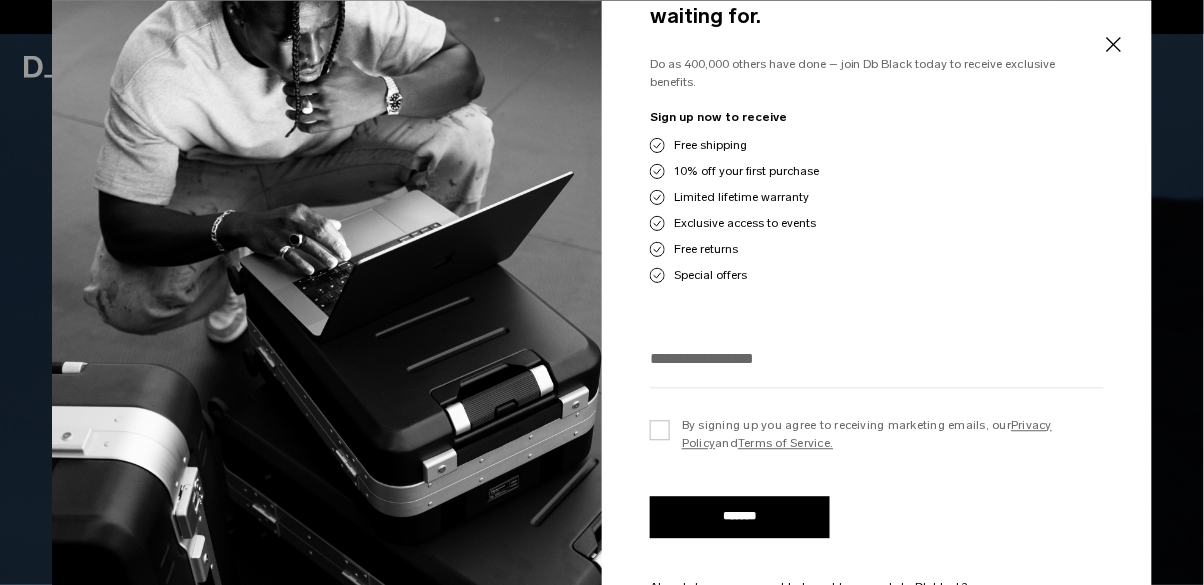 click on "Close" at bounding box center [1113, 45] 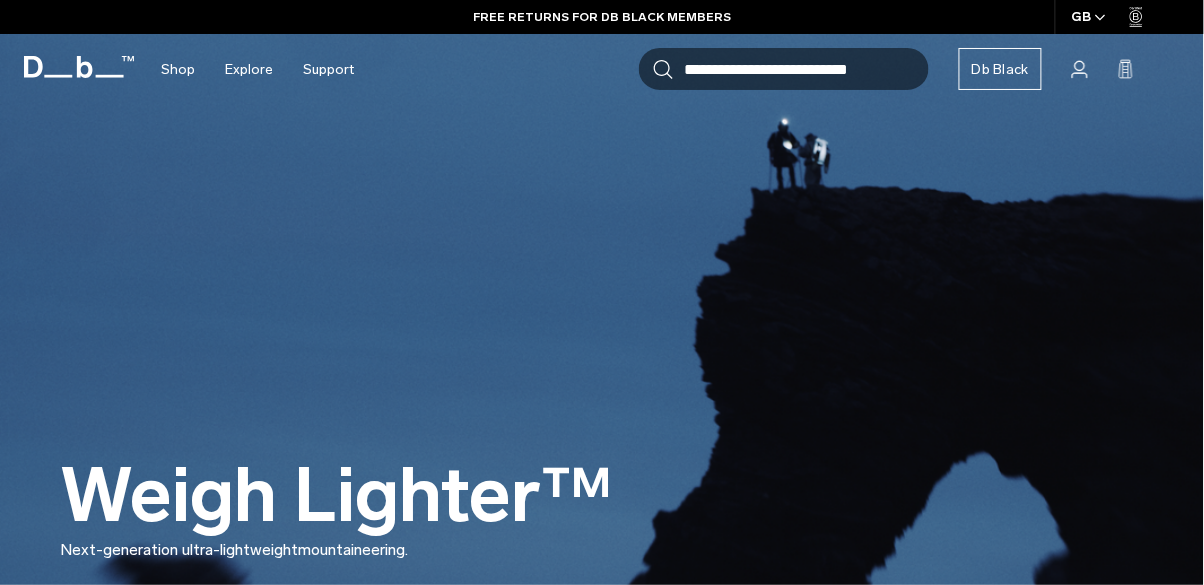 click 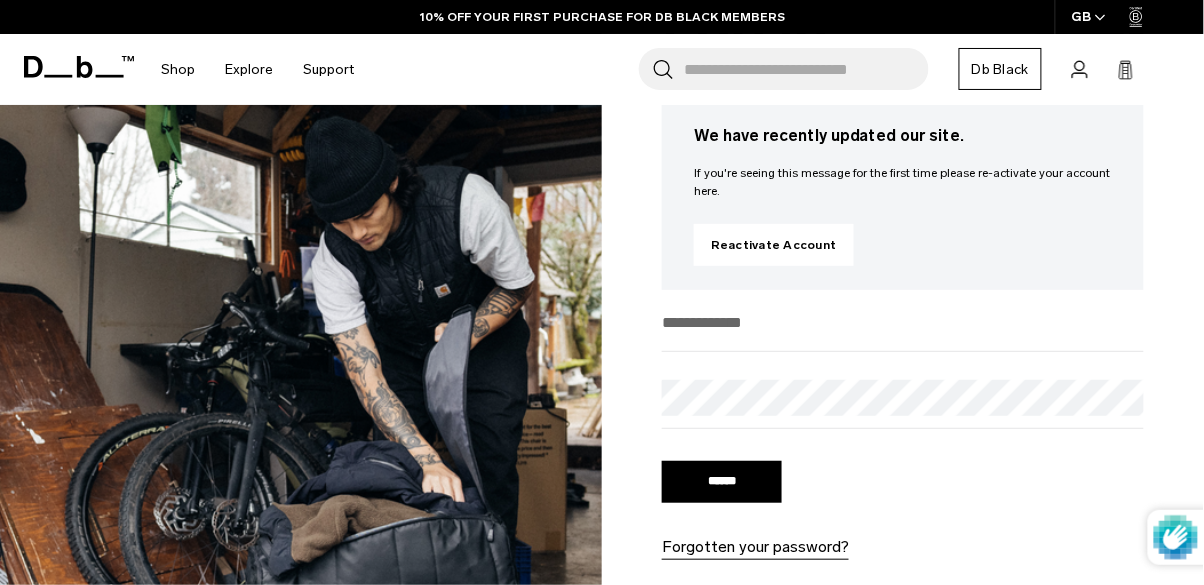 scroll, scrollTop: 184, scrollLeft: 0, axis: vertical 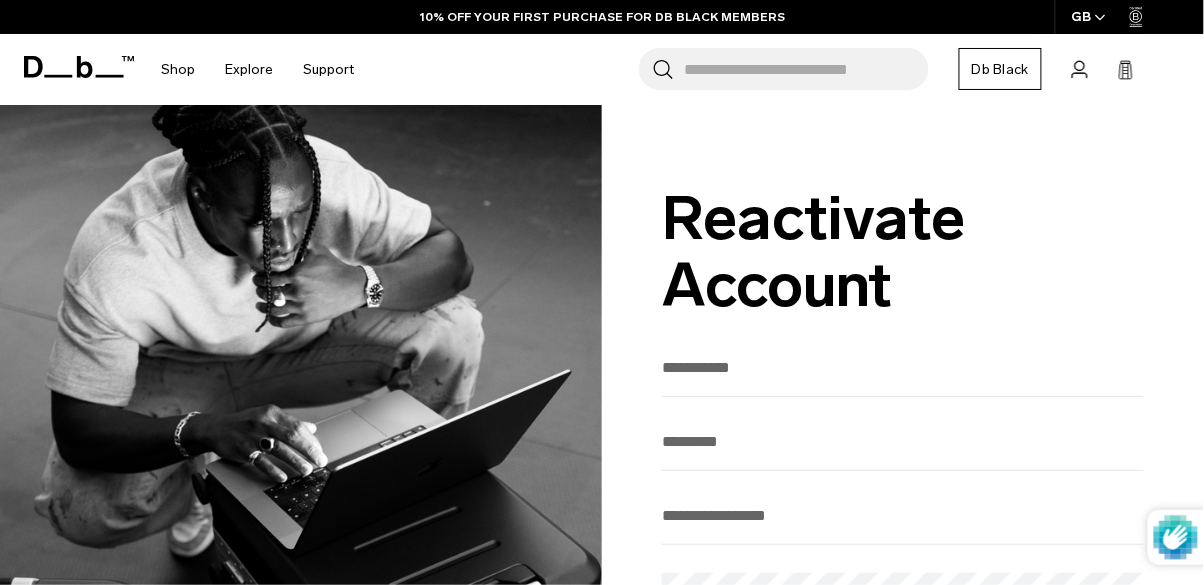 type on "******" 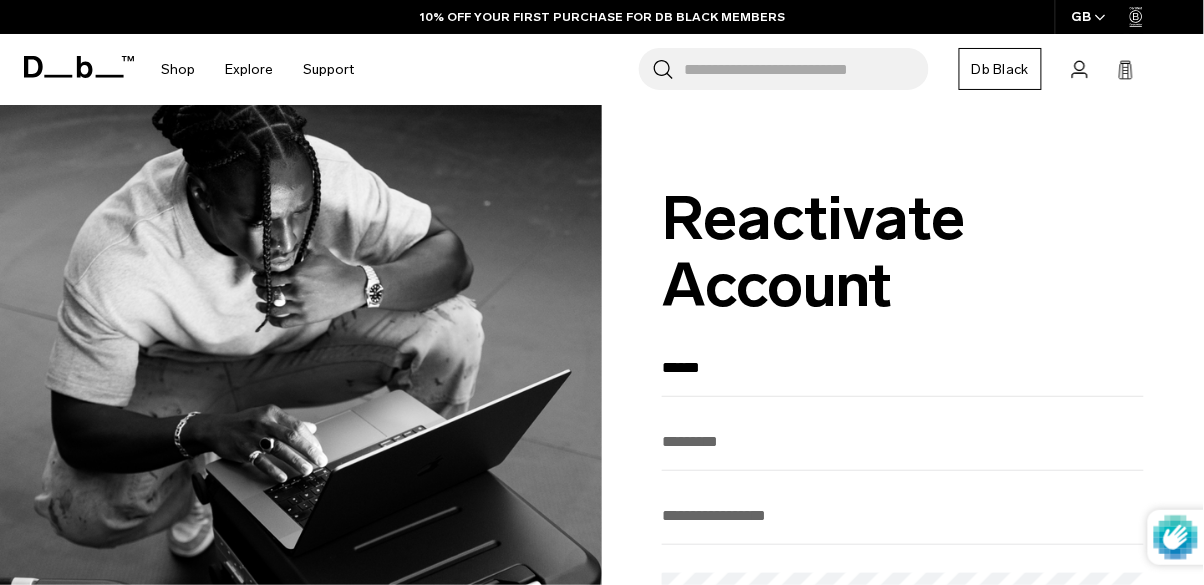 type on "******" 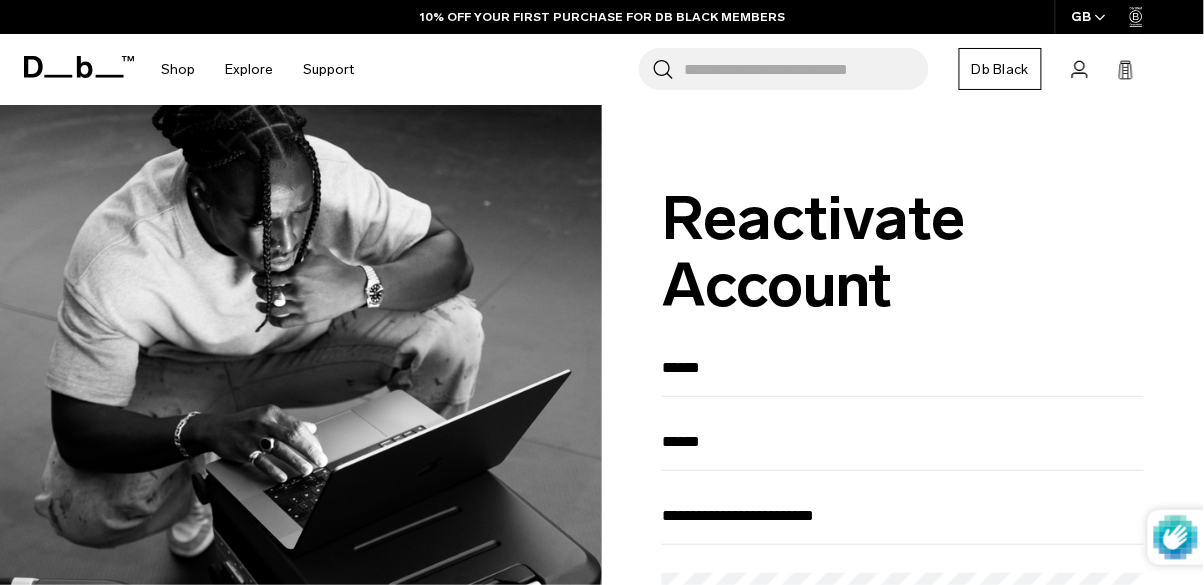 scroll, scrollTop: 0, scrollLeft: 0, axis: both 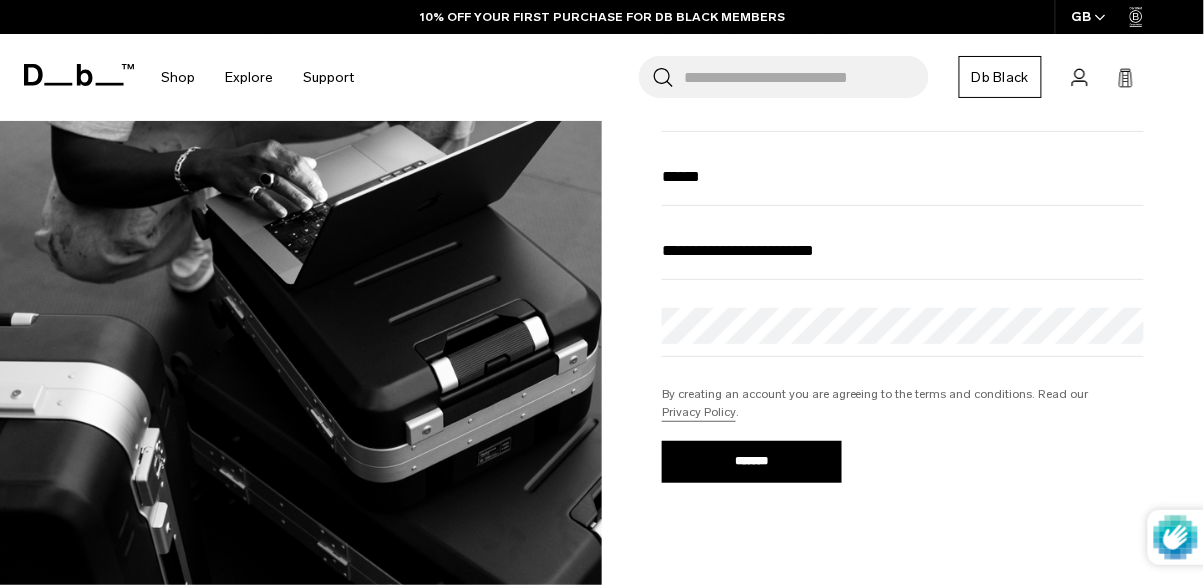 click on "**********" at bounding box center (903, 250) 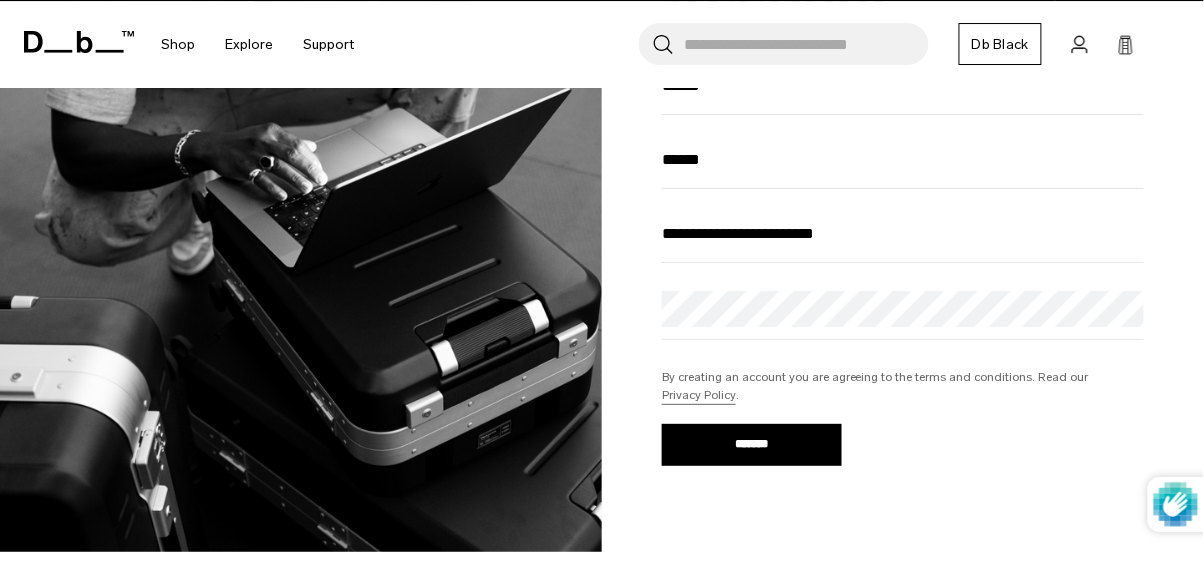 scroll, scrollTop: 265, scrollLeft: 0, axis: vertical 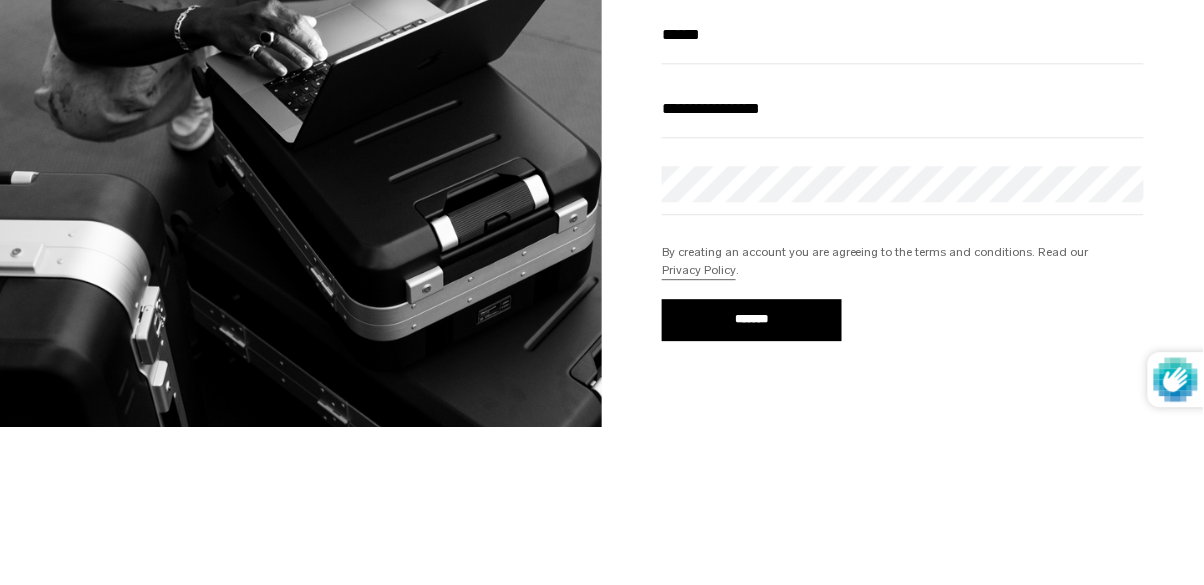 type on "**********" 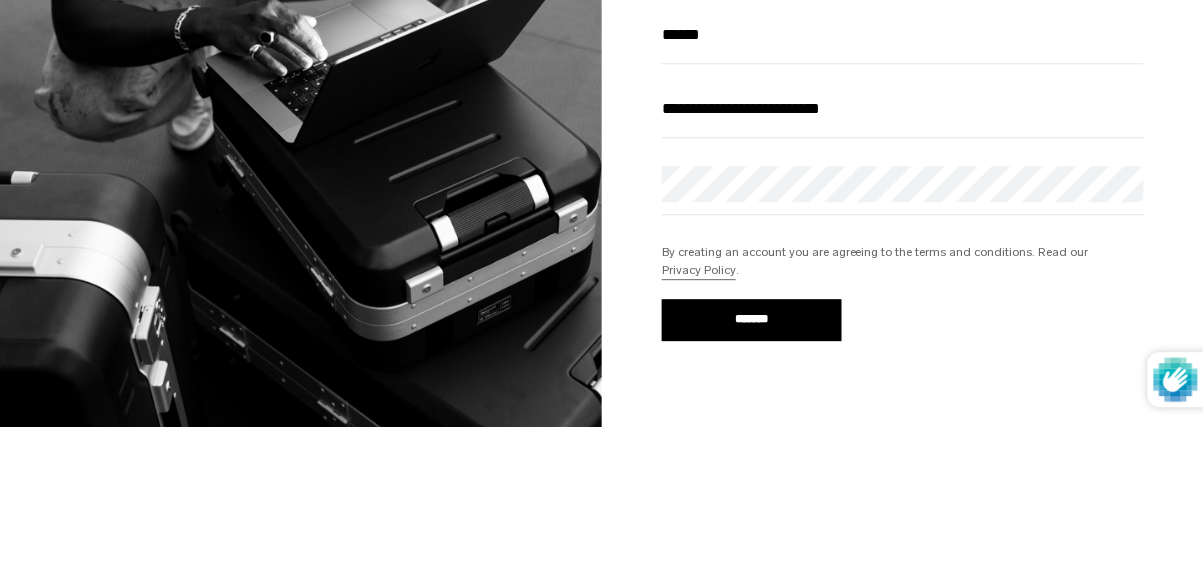 type on "**********" 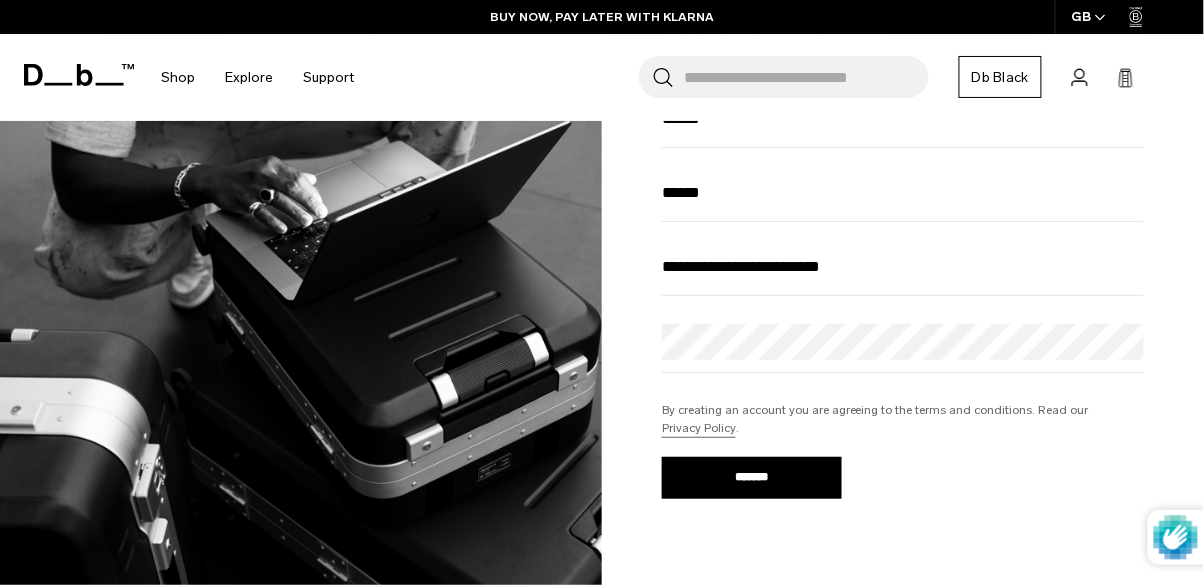 scroll, scrollTop: 265, scrollLeft: 0, axis: vertical 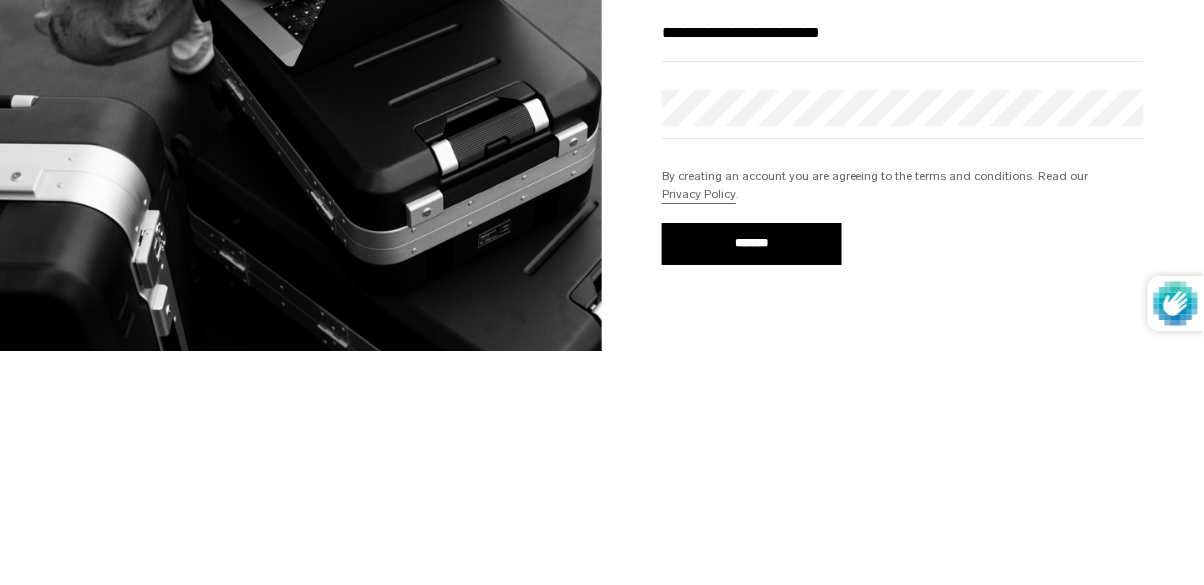 click on "*******" at bounding box center [752, 478] 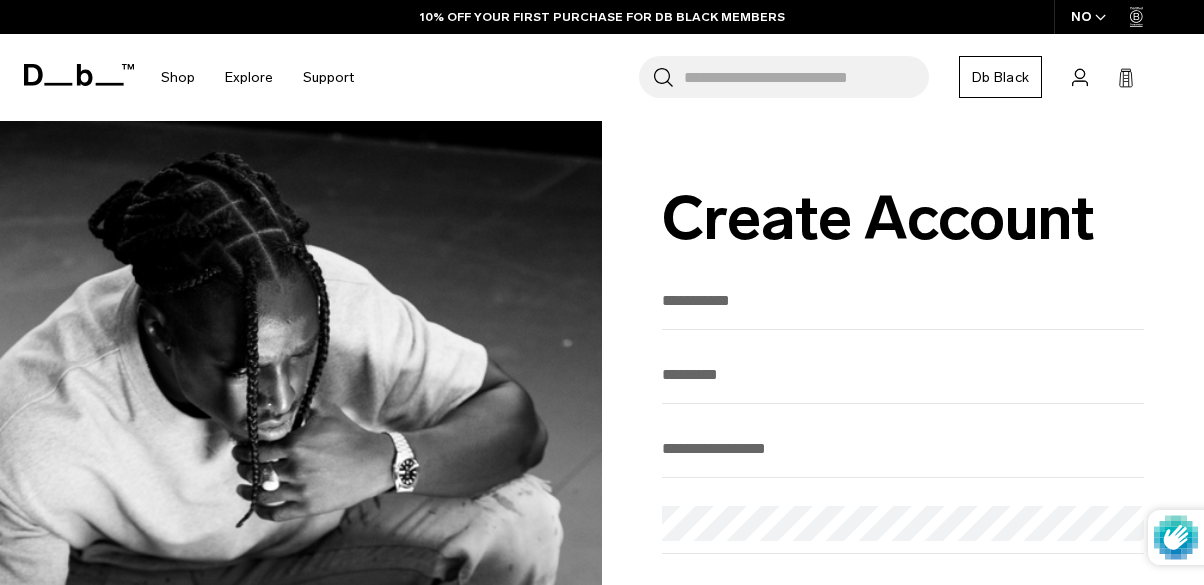 scroll, scrollTop: 520, scrollLeft: 0, axis: vertical 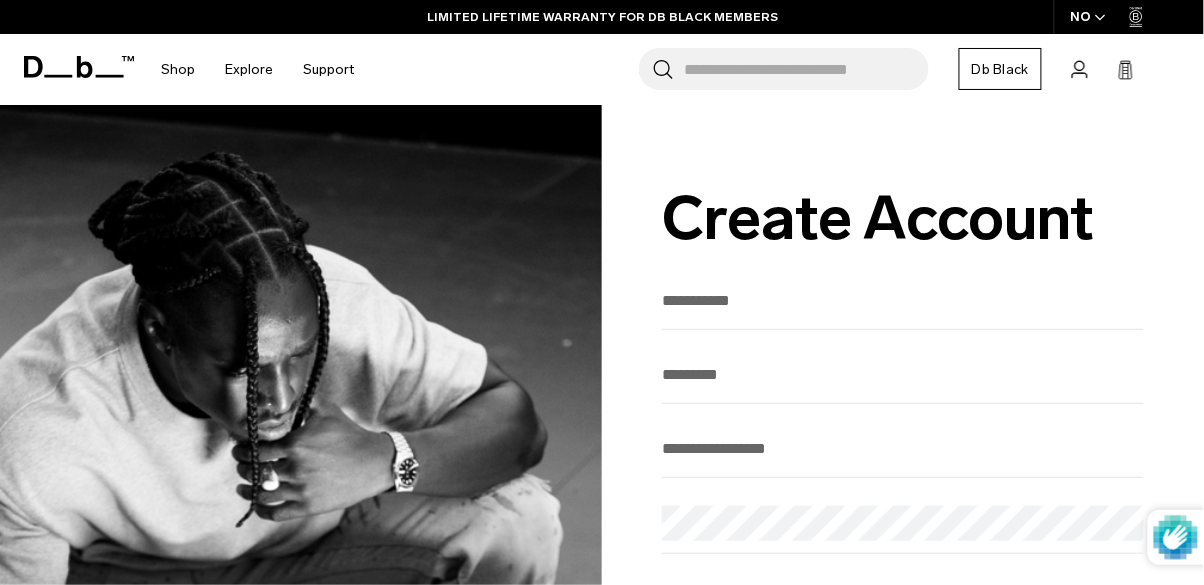 click on "Account" at bounding box center [1080, 69] 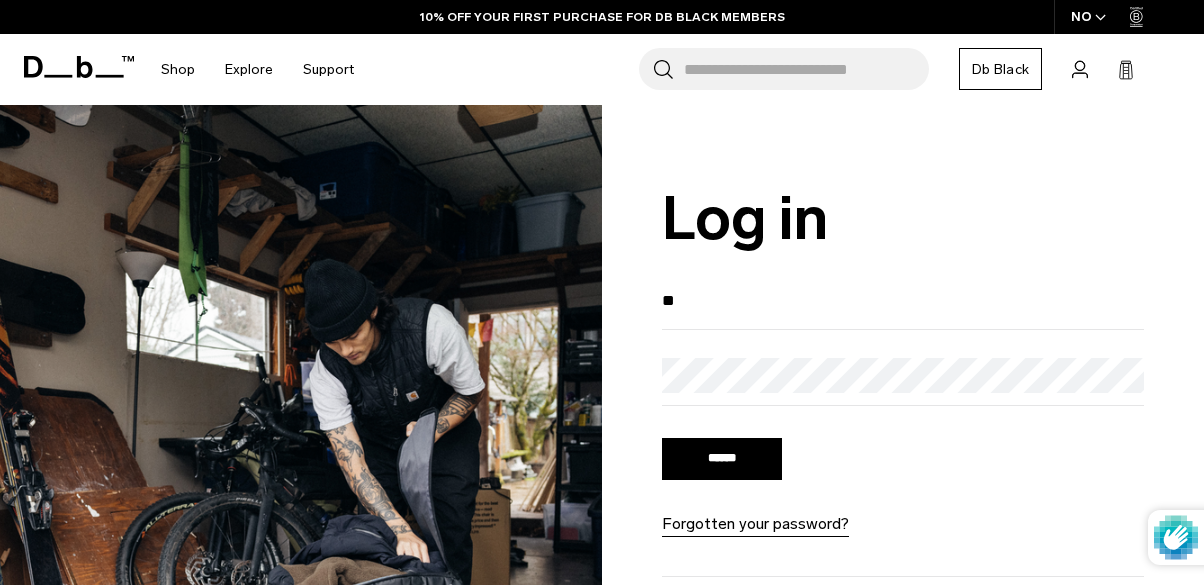 scroll, scrollTop: 0, scrollLeft: 0, axis: both 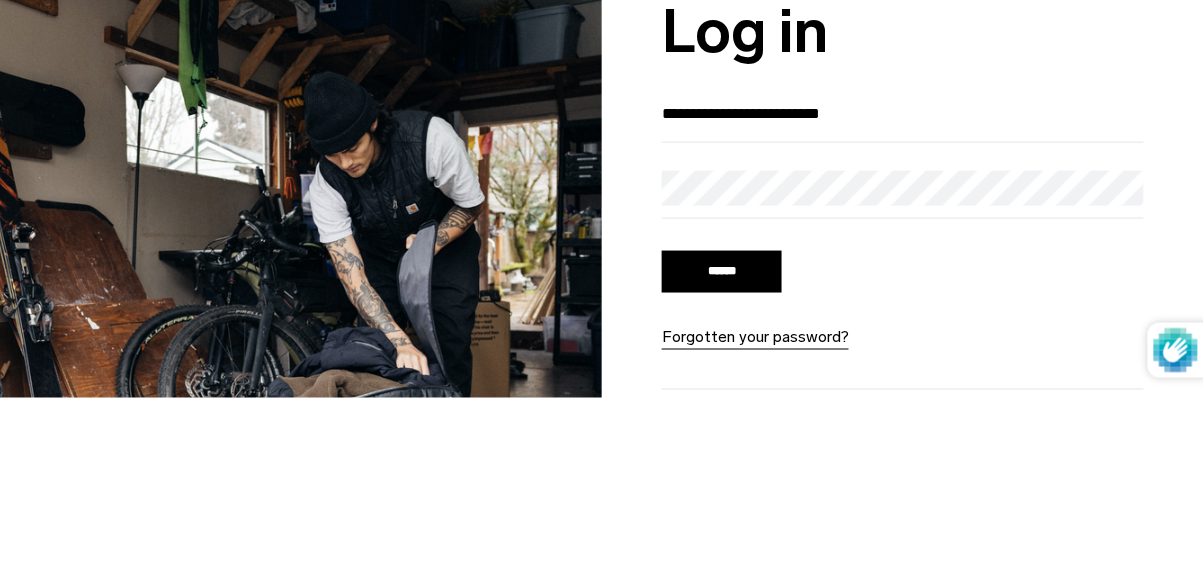 type on "**********" 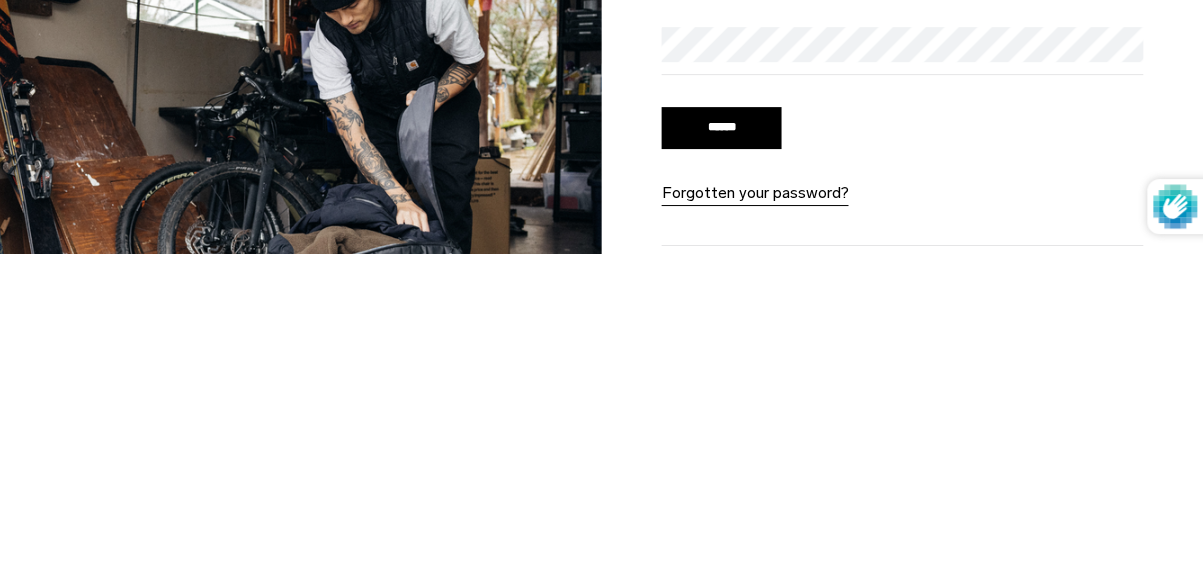 click on "******" at bounding box center (722, 459) 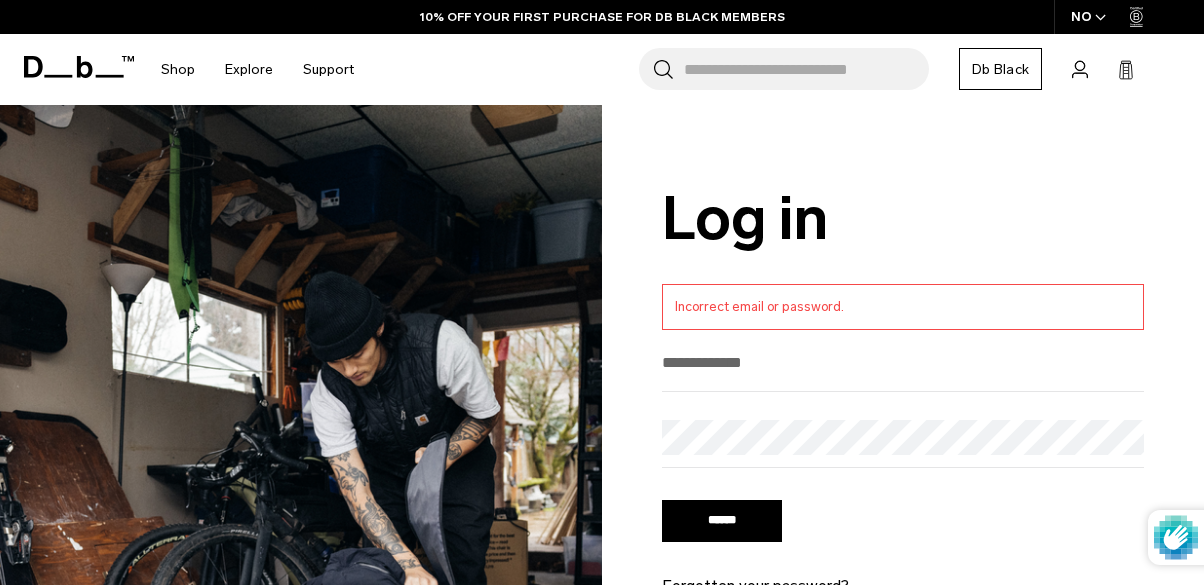 scroll, scrollTop: 0, scrollLeft: 0, axis: both 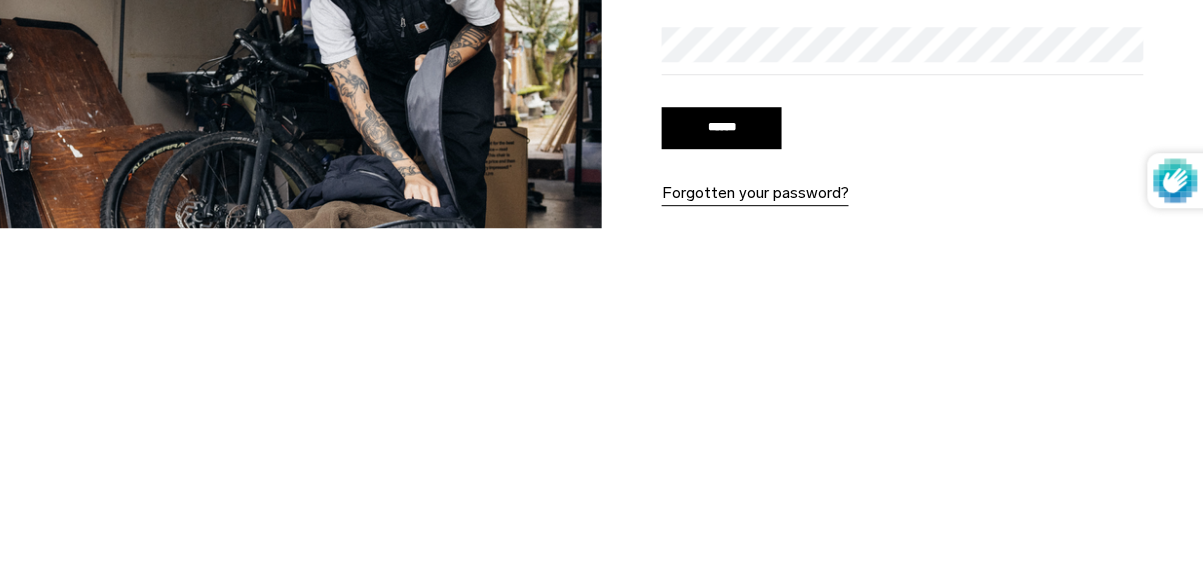 click on "Forgotten your password?" at bounding box center (755, 550) 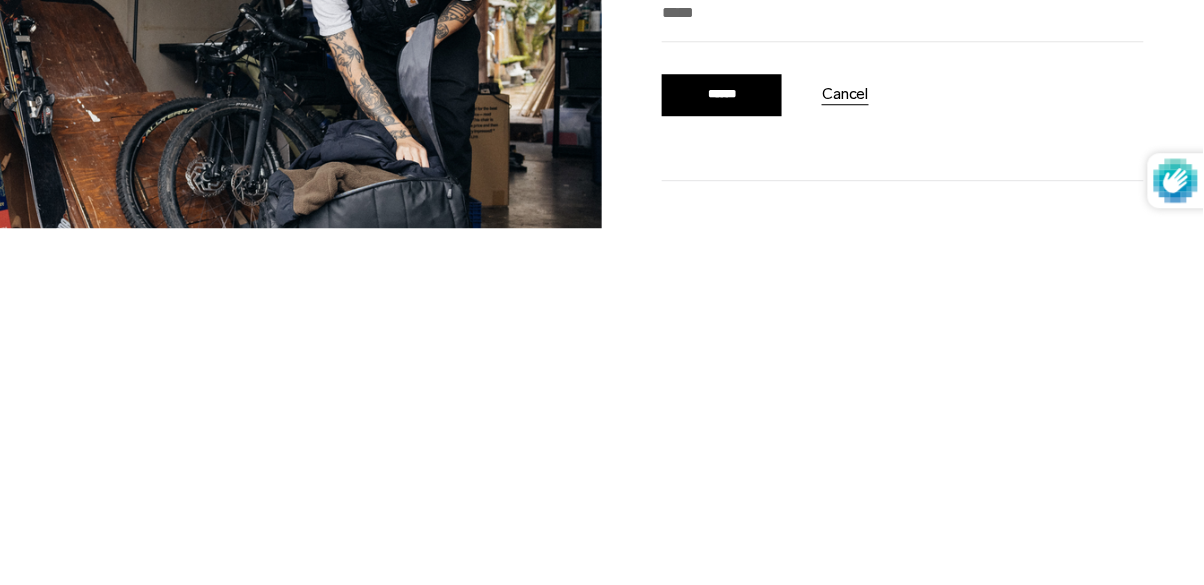 scroll, scrollTop: 66, scrollLeft: 0, axis: vertical 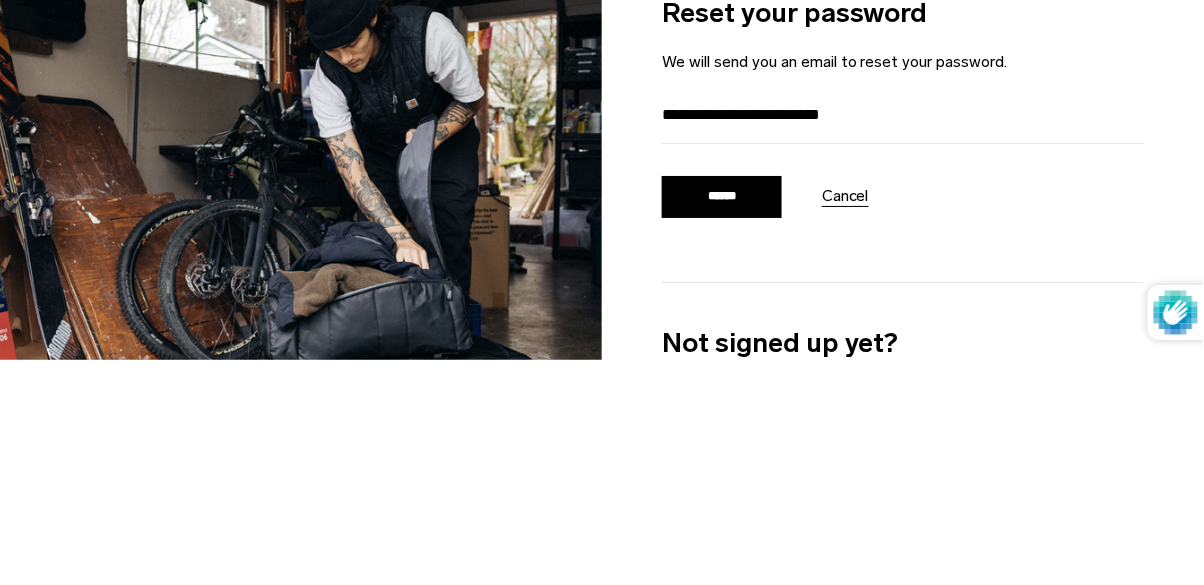 type on "**********" 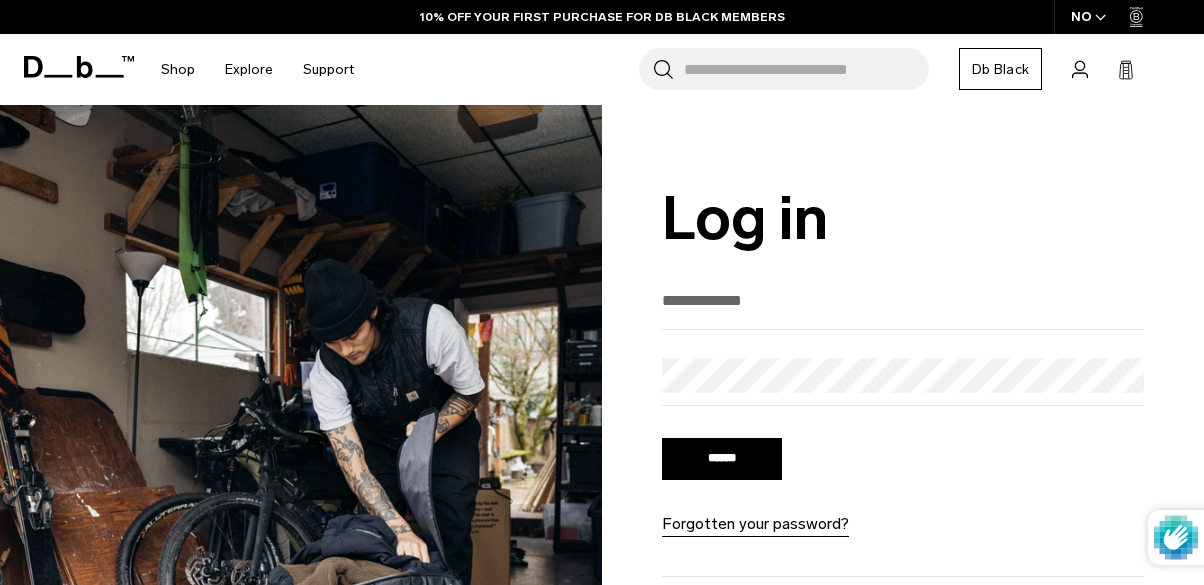 scroll, scrollTop: 0, scrollLeft: 0, axis: both 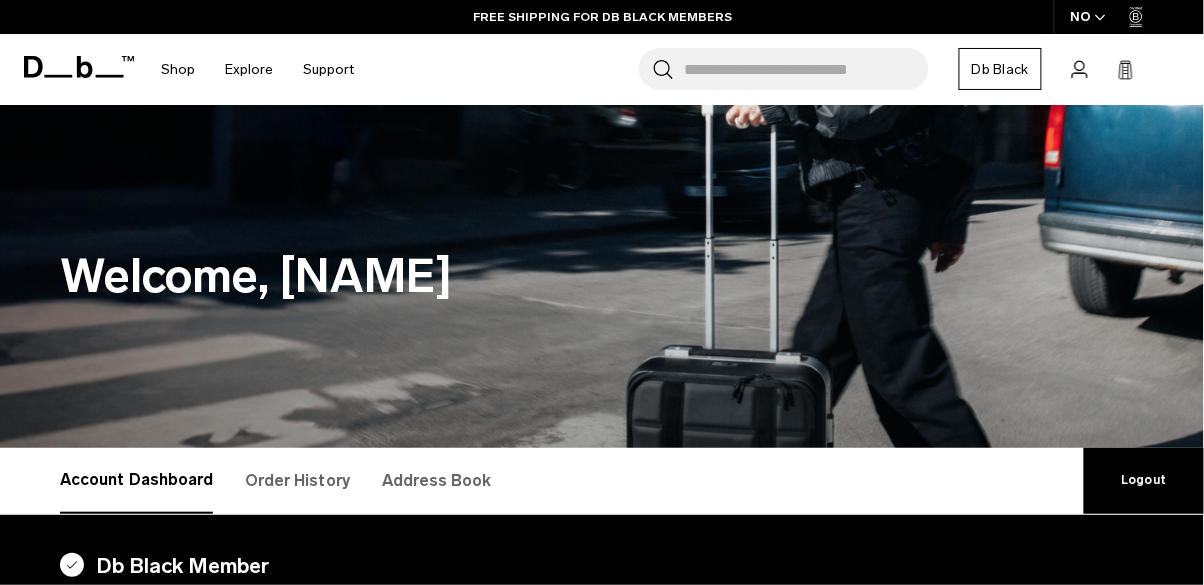 click 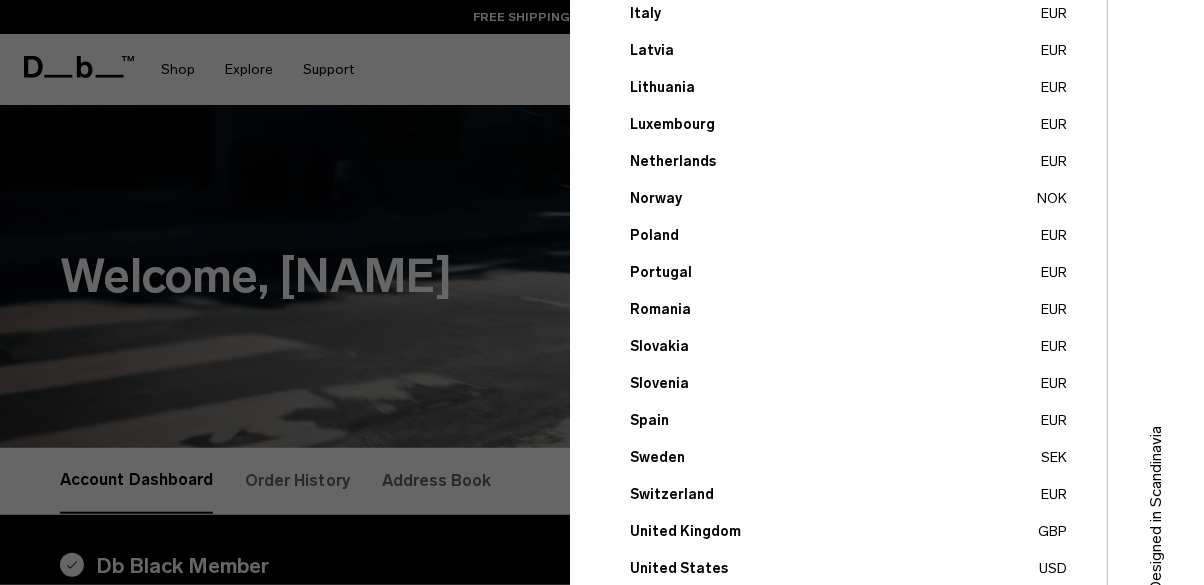scroll, scrollTop: 889, scrollLeft: 0, axis: vertical 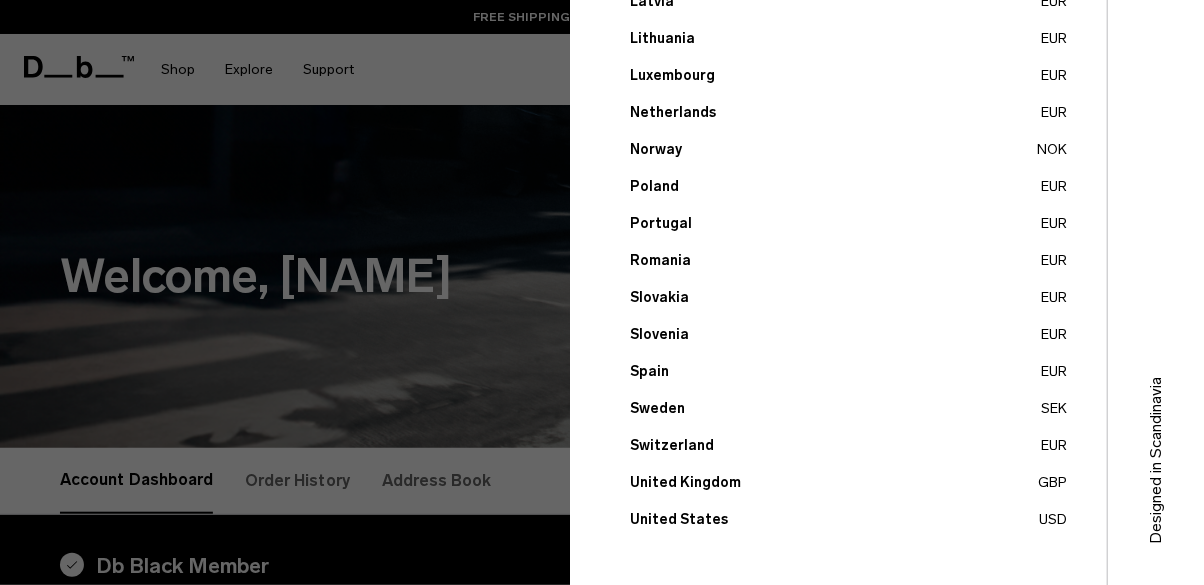 click on "United Kingdom
GBP" at bounding box center (848, 482) 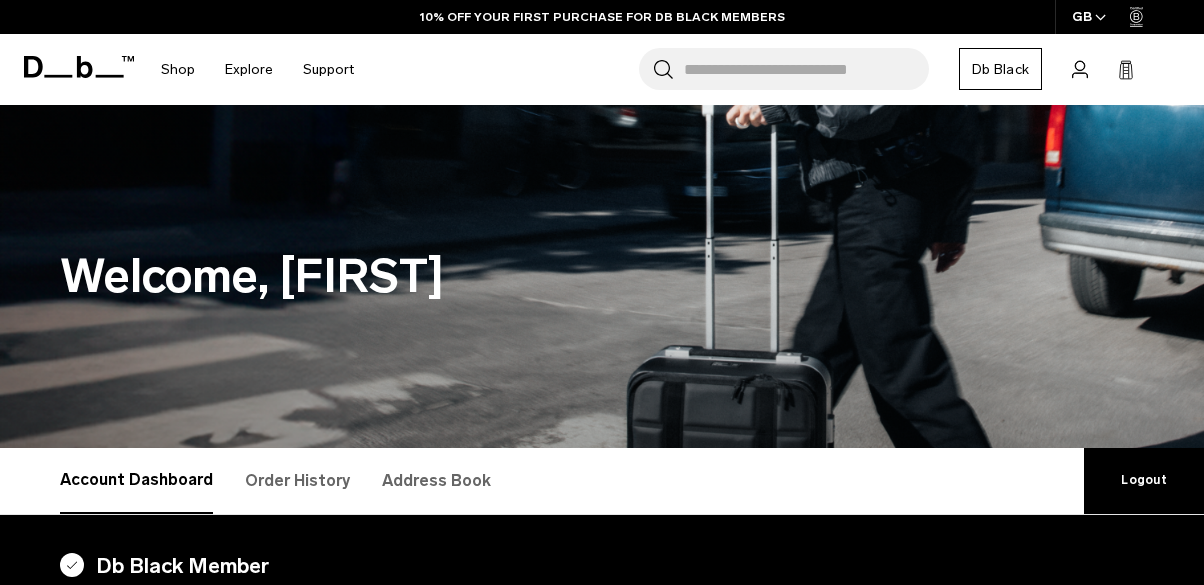 scroll, scrollTop: 0, scrollLeft: 0, axis: both 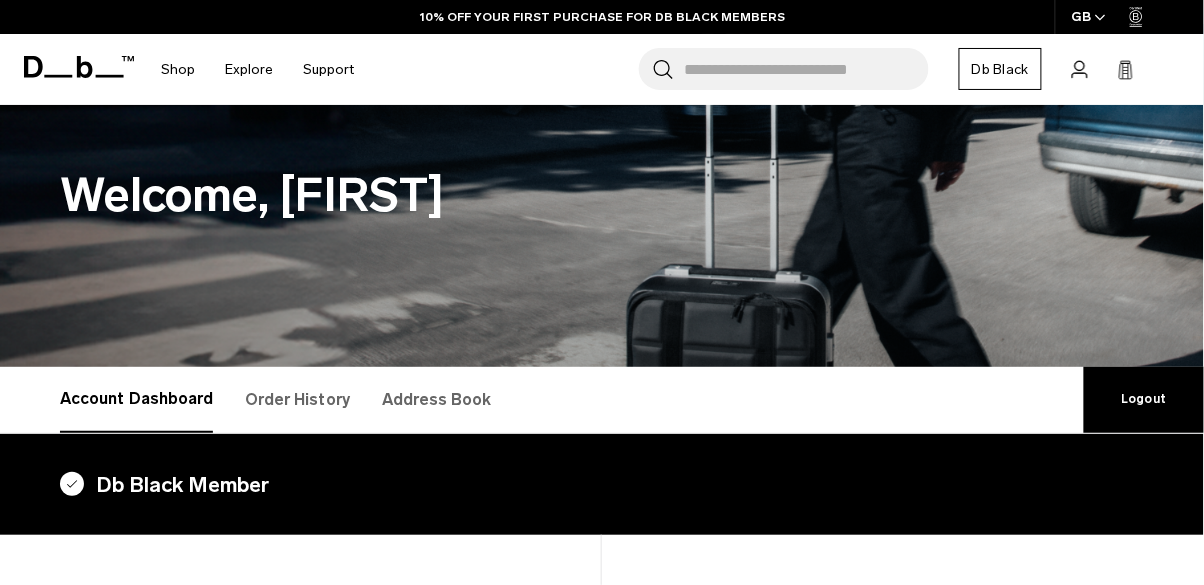 click on "Shop" at bounding box center [178, 69] 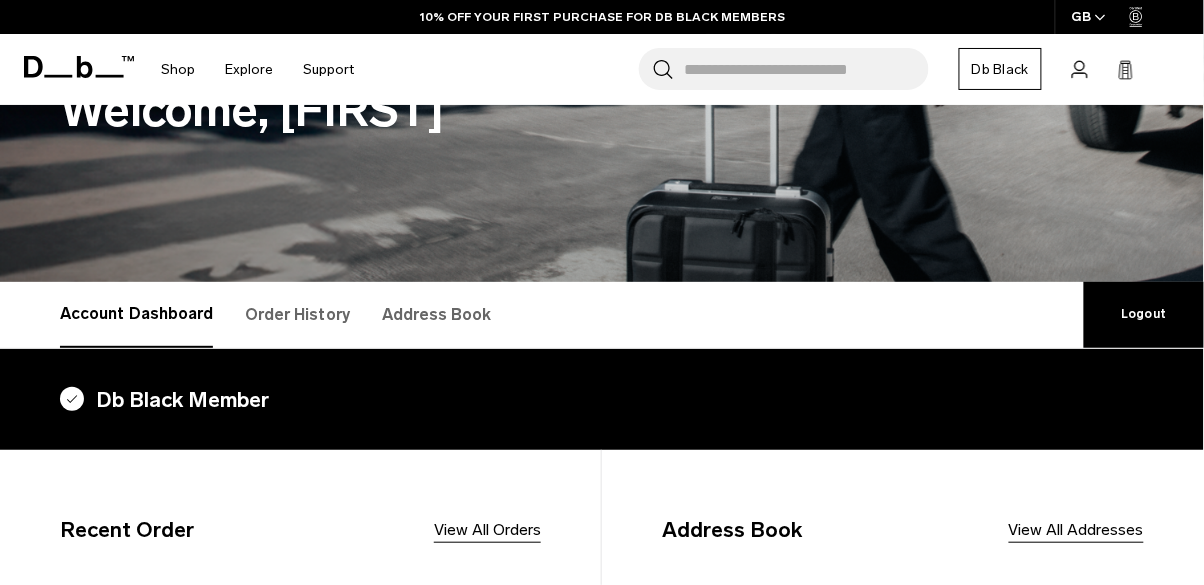 scroll, scrollTop: 177, scrollLeft: 0, axis: vertical 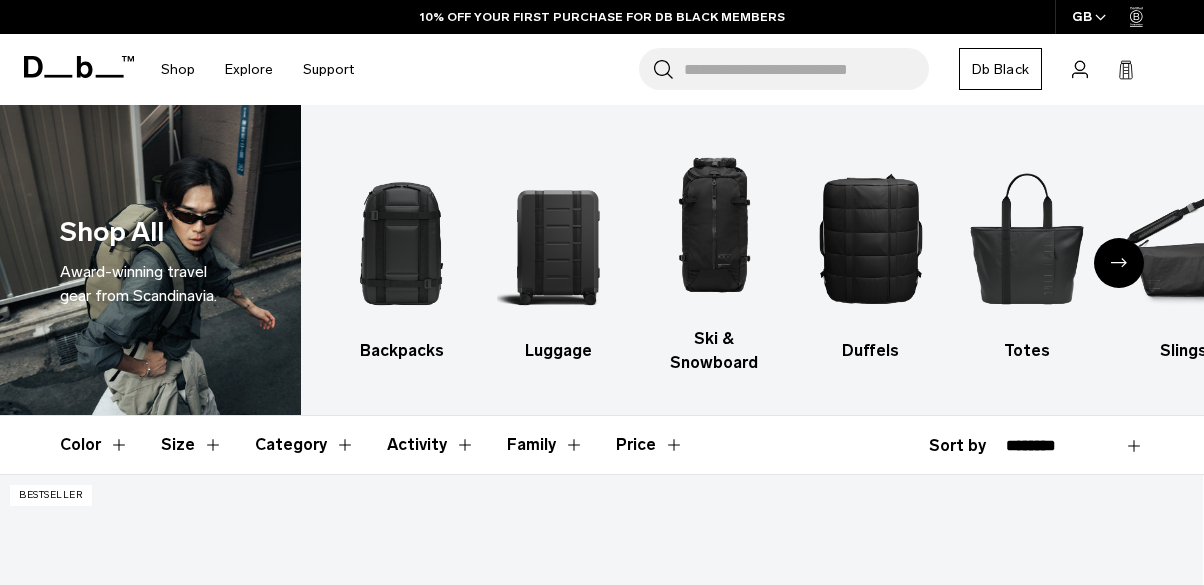 select on "**********" 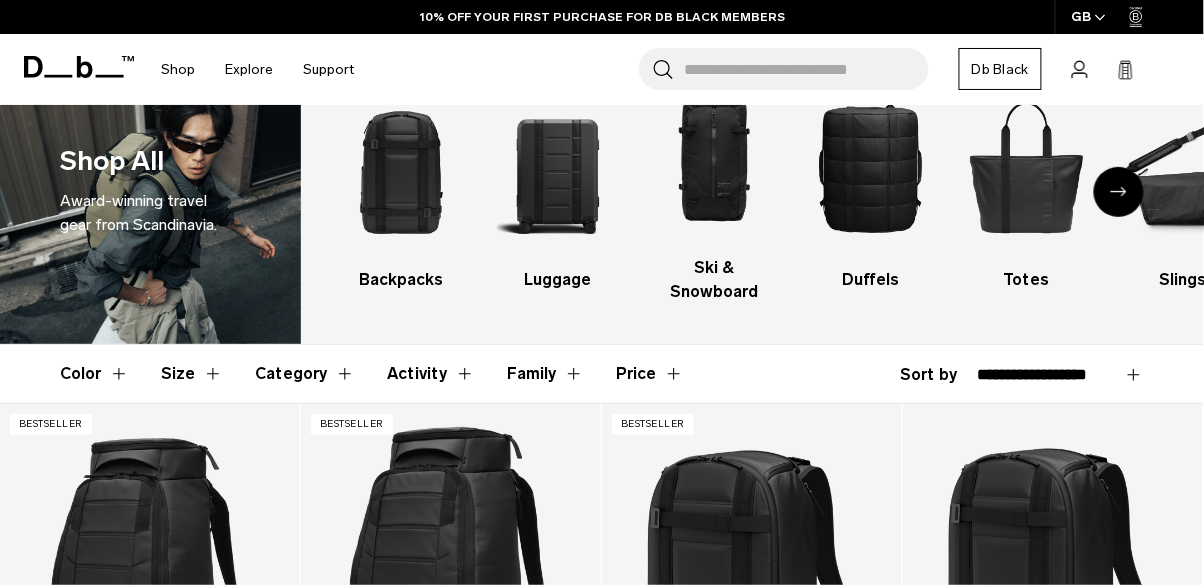 scroll, scrollTop: 71, scrollLeft: 0, axis: vertical 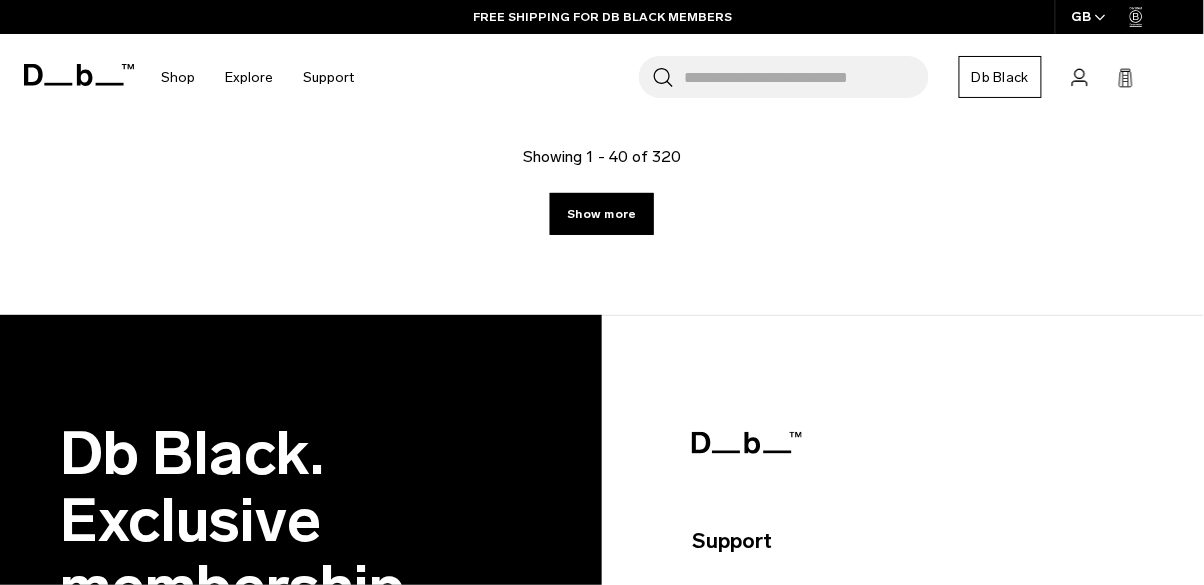 click on "Show more" at bounding box center (601, 214) 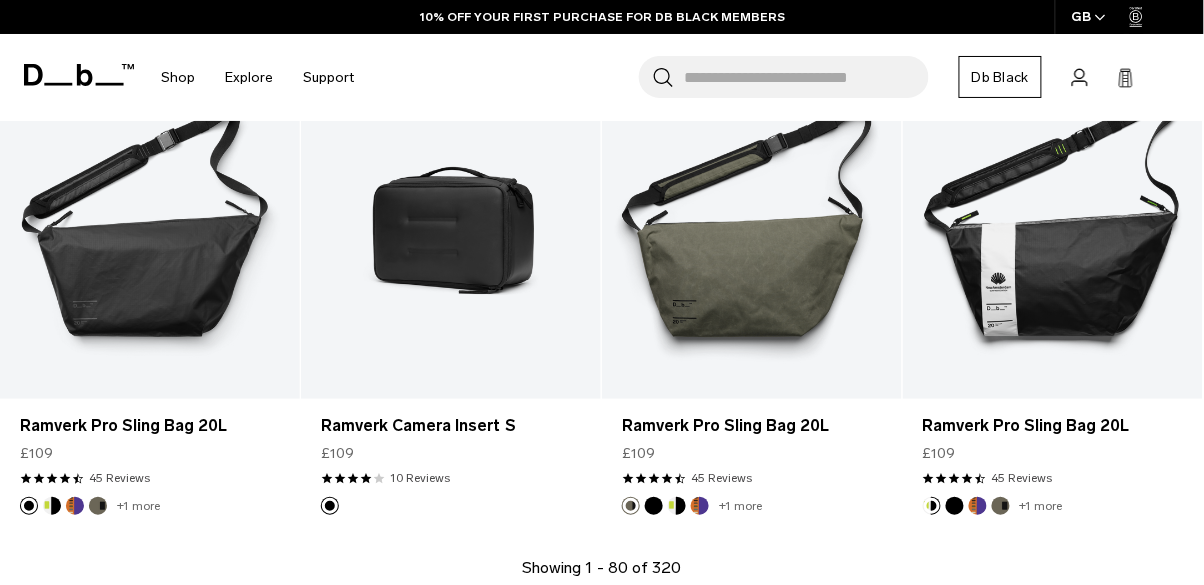scroll, scrollTop: 9795, scrollLeft: 0, axis: vertical 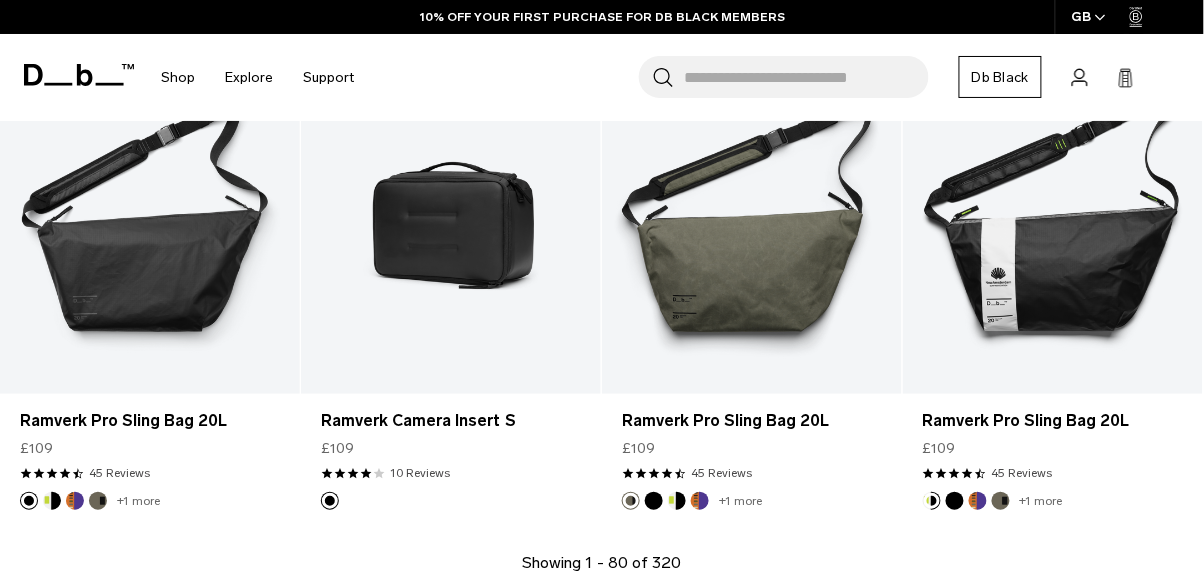 click on "Show more" at bounding box center [601, 620] 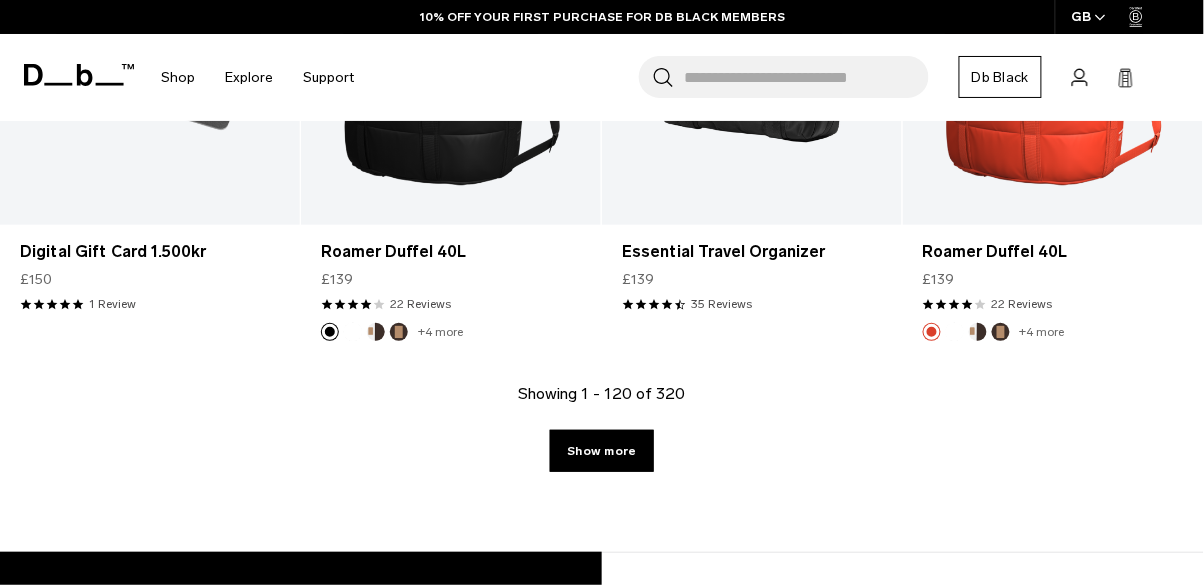 scroll, scrollTop: 14943, scrollLeft: 0, axis: vertical 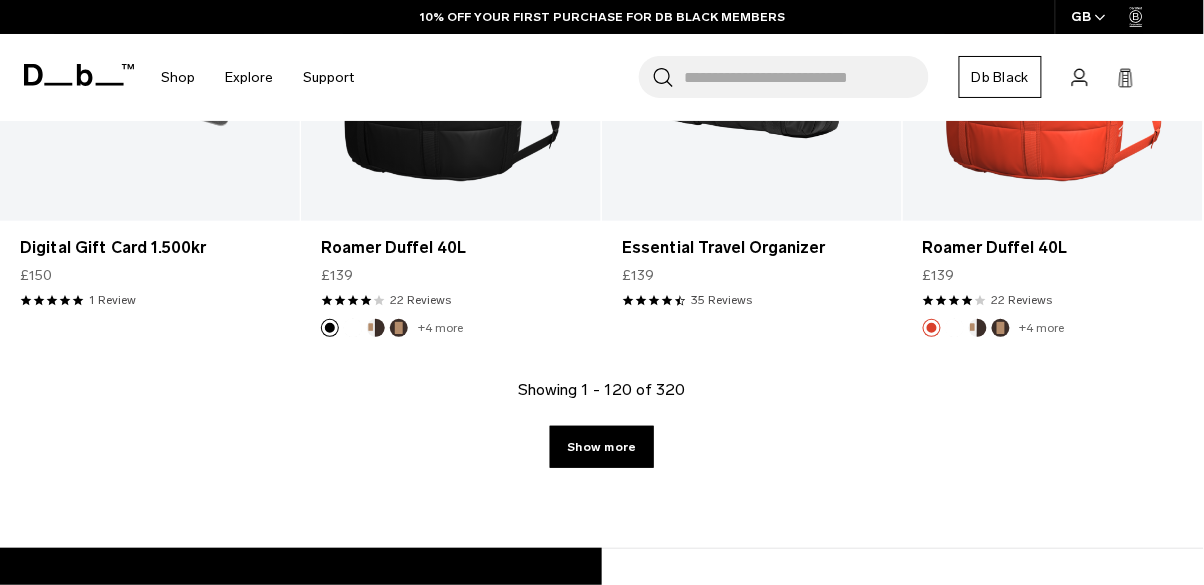 click on "Show more" at bounding box center [601, 447] 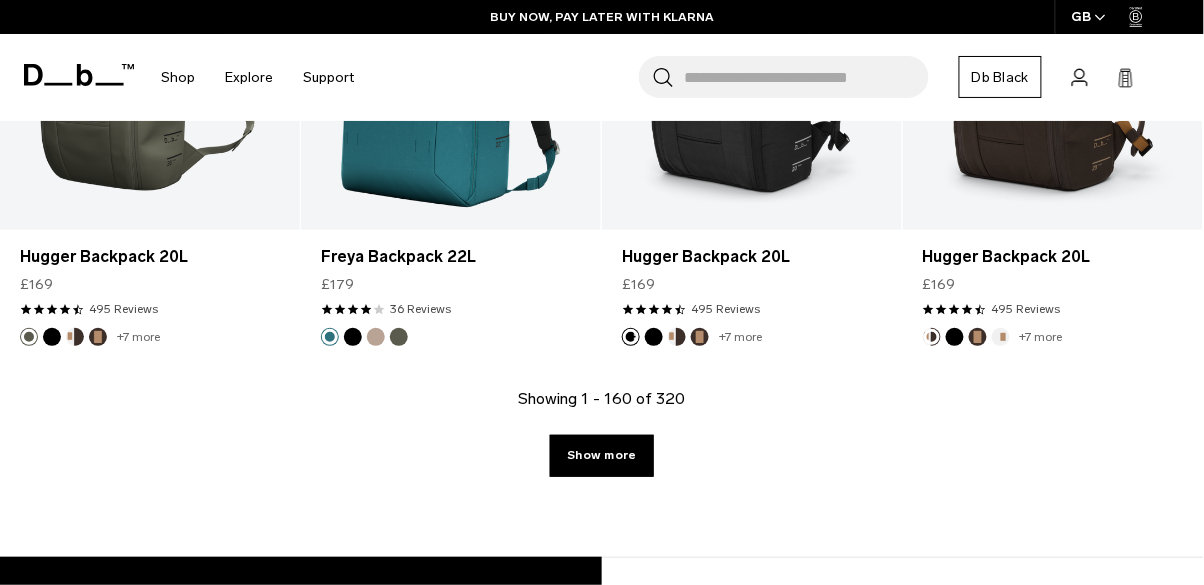 scroll, scrollTop: 19863, scrollLeft: 0, axis: vertical 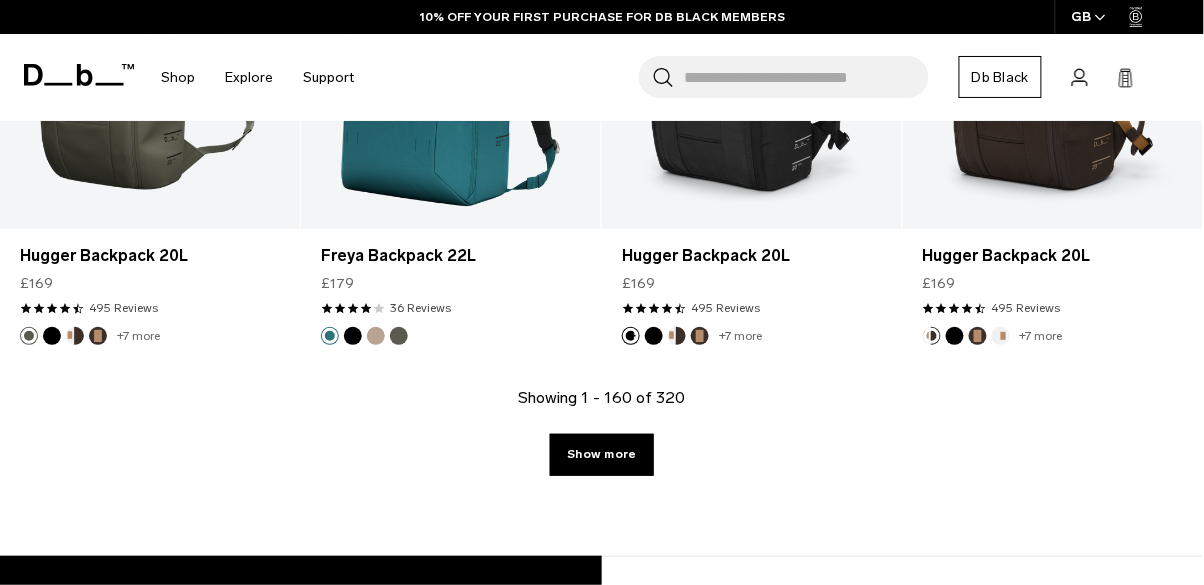 click on "Show more" at bounding box center [601, 455] 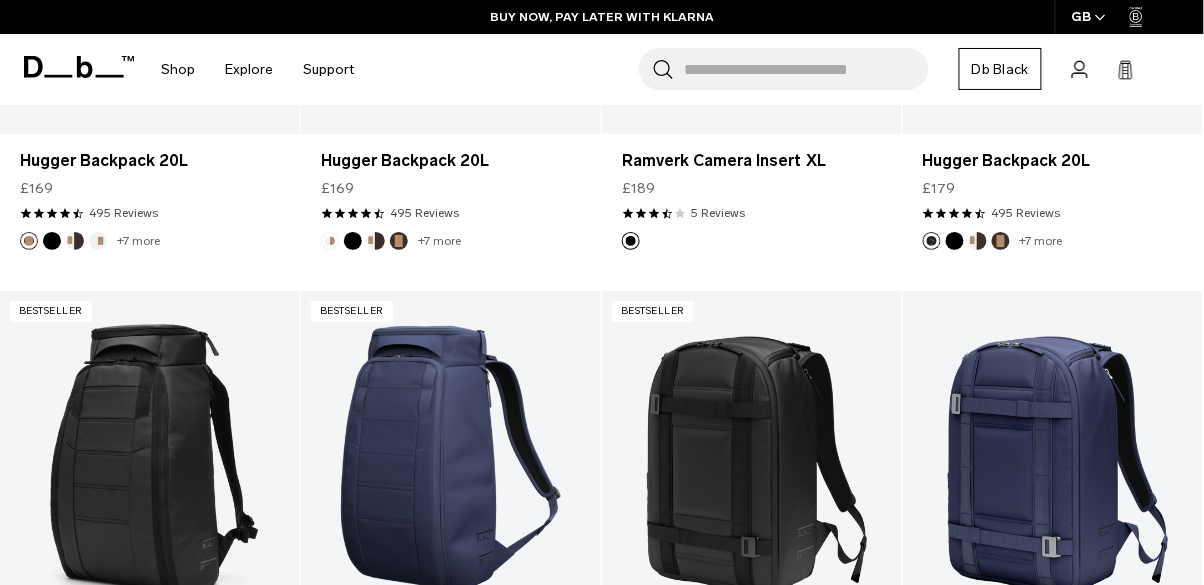 scroll, scrollTop: 20443, scrollLeft: 0, axis: vertical 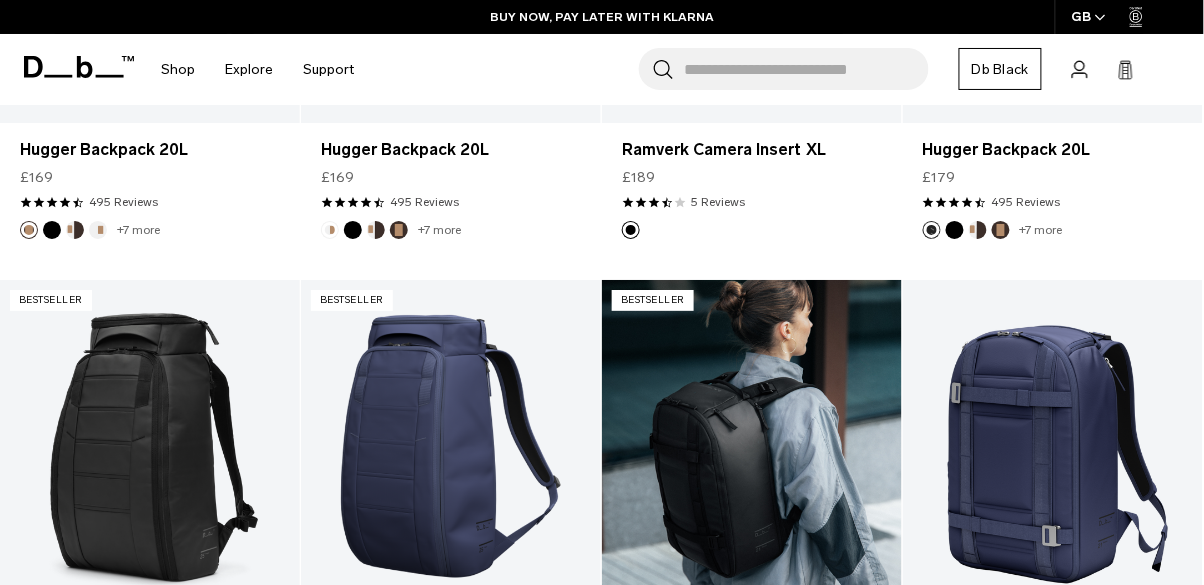 click at bounding box center [752, 446] 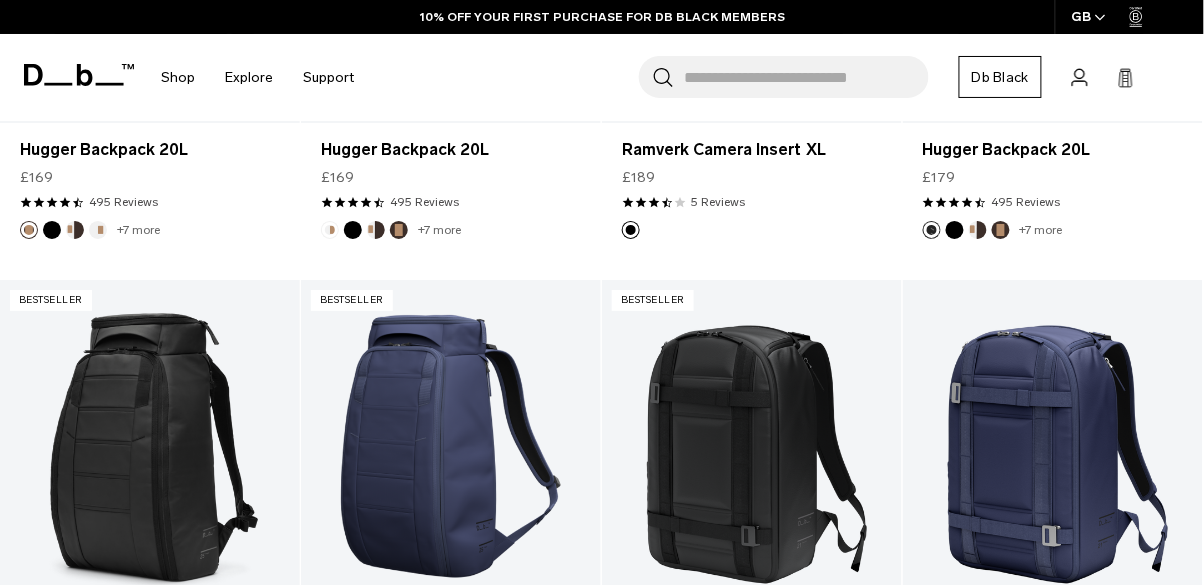 click on "Ramverk Backpack 21L" at bounding box center [752, 640] 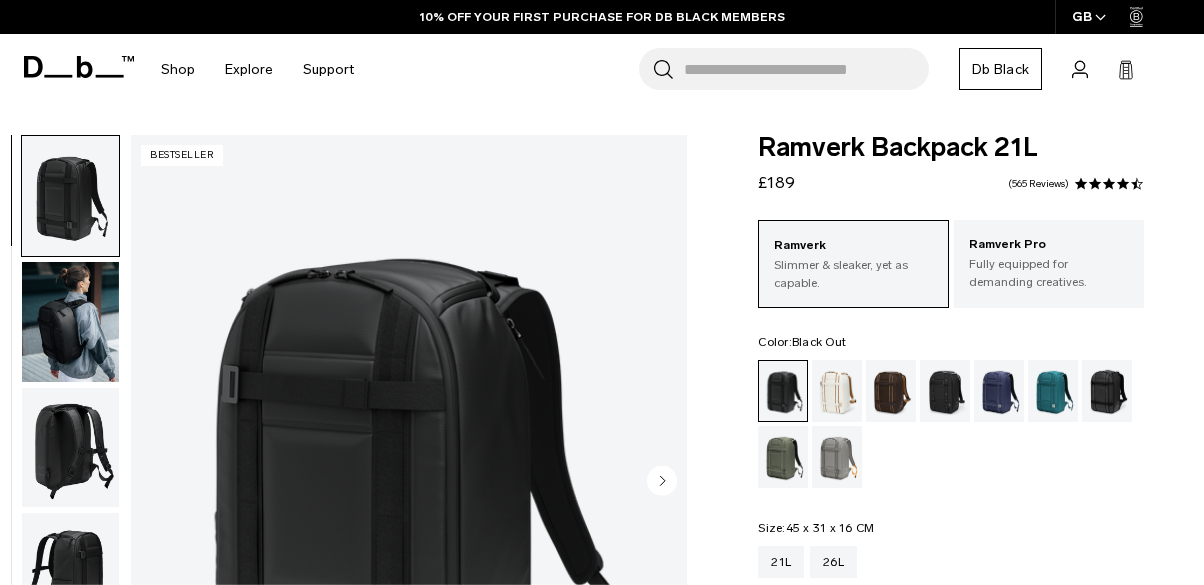 scroll, scrollTop: 0, scrollLeft: 0, axis: both 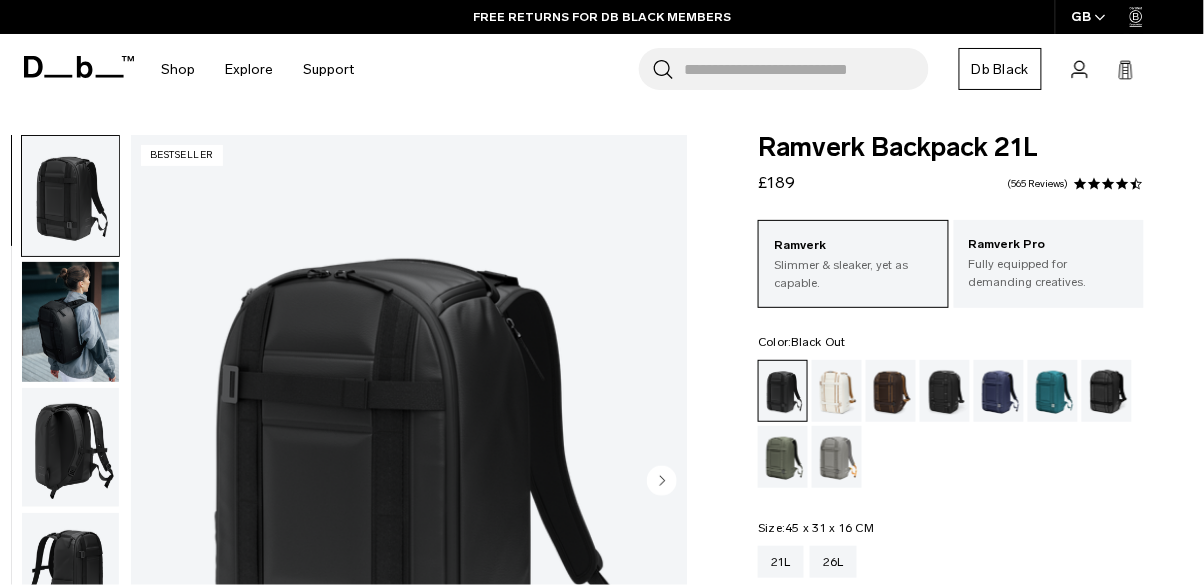 click on "Fully equipped for demanding creatives." at bounding box center (1049, 273) 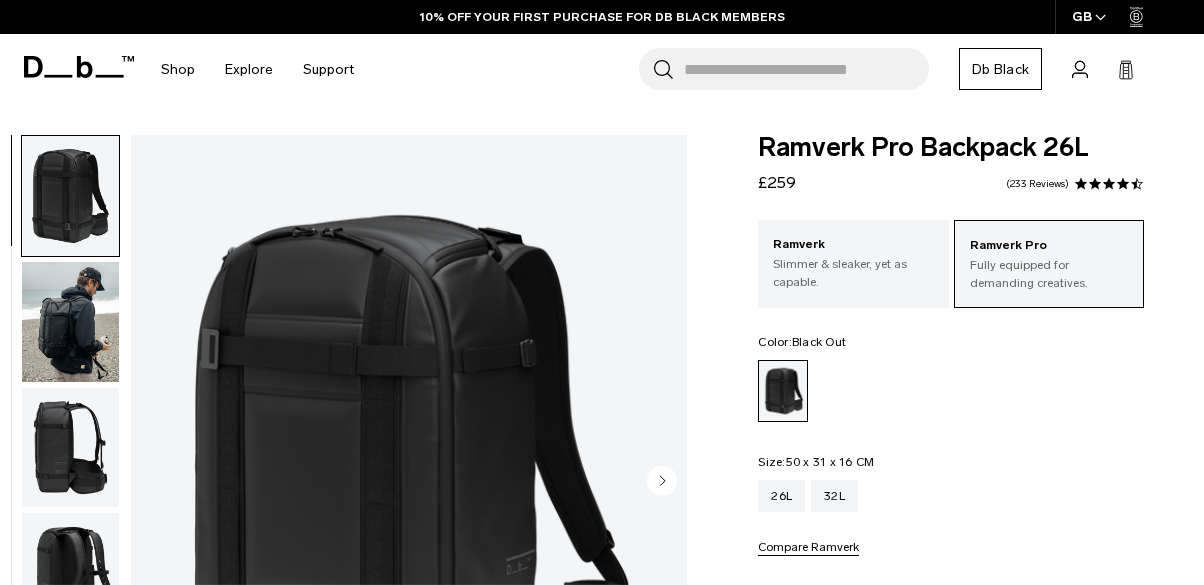 scroll, scrollTop: 64, scrollLeft: 0, axis: vertical 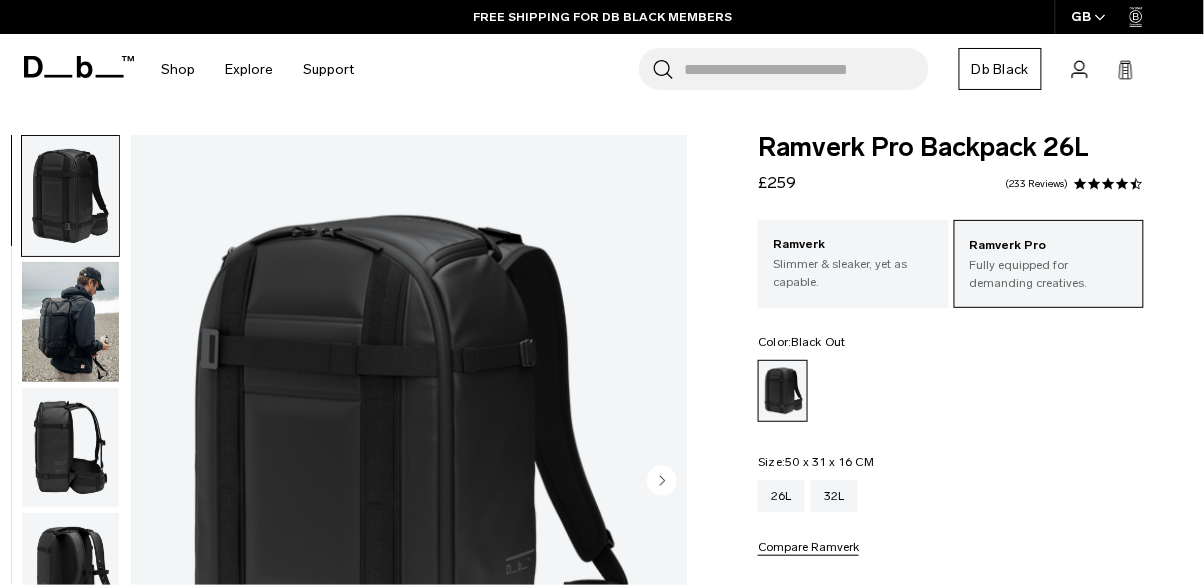 click on "Slimmer & sleaker, yet as capable." at bounding box center (853, 273) 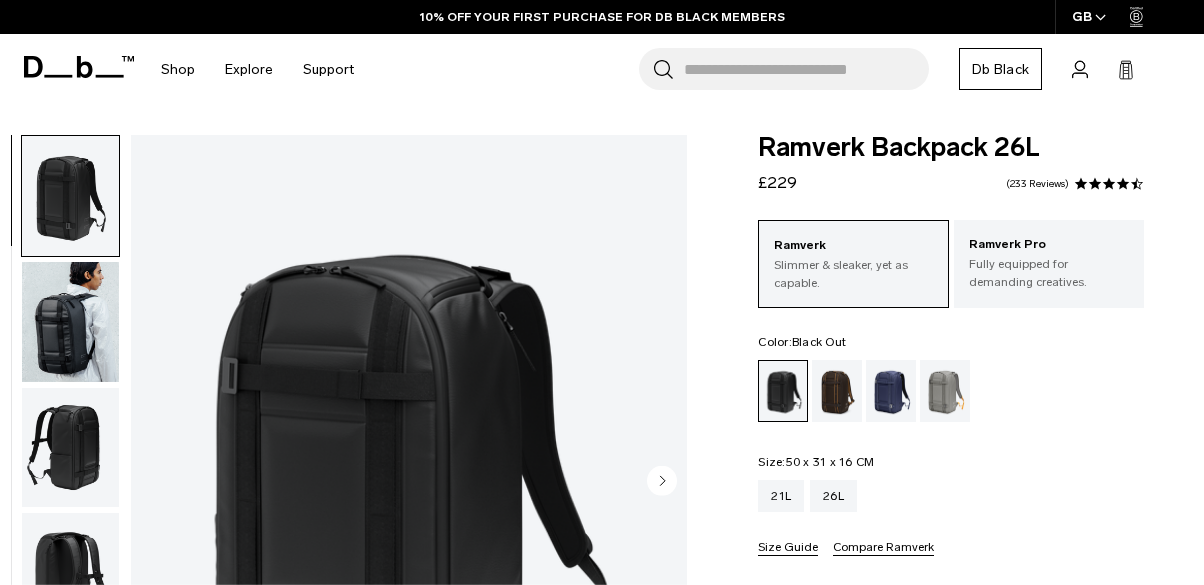 scroll, scrollTop: 0, scrollLeft: 0, axis: both 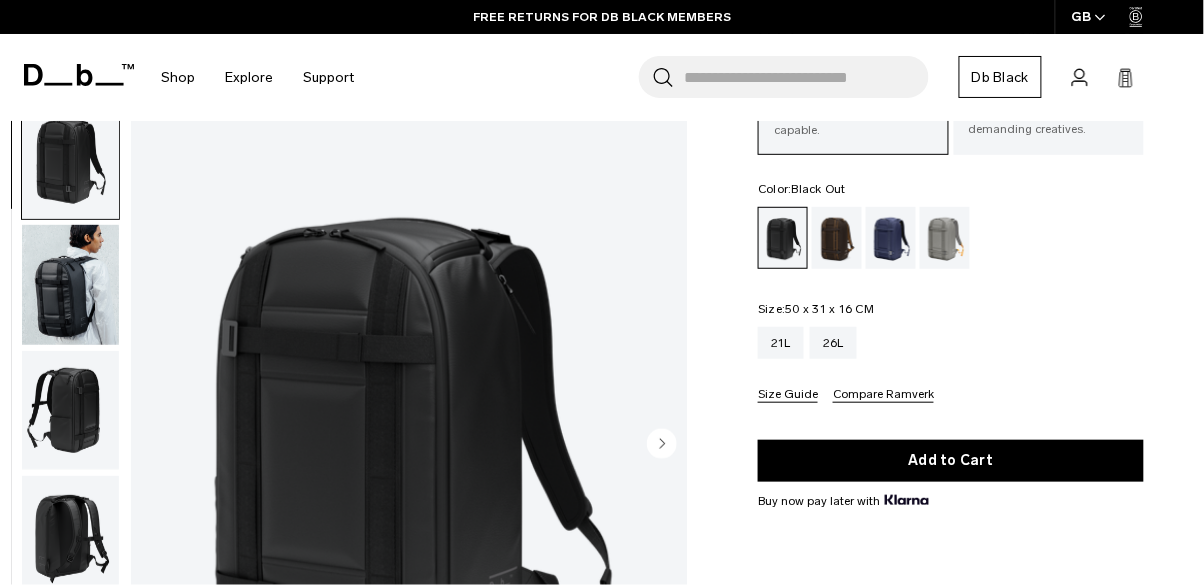 click at bounding box center (837, 238) 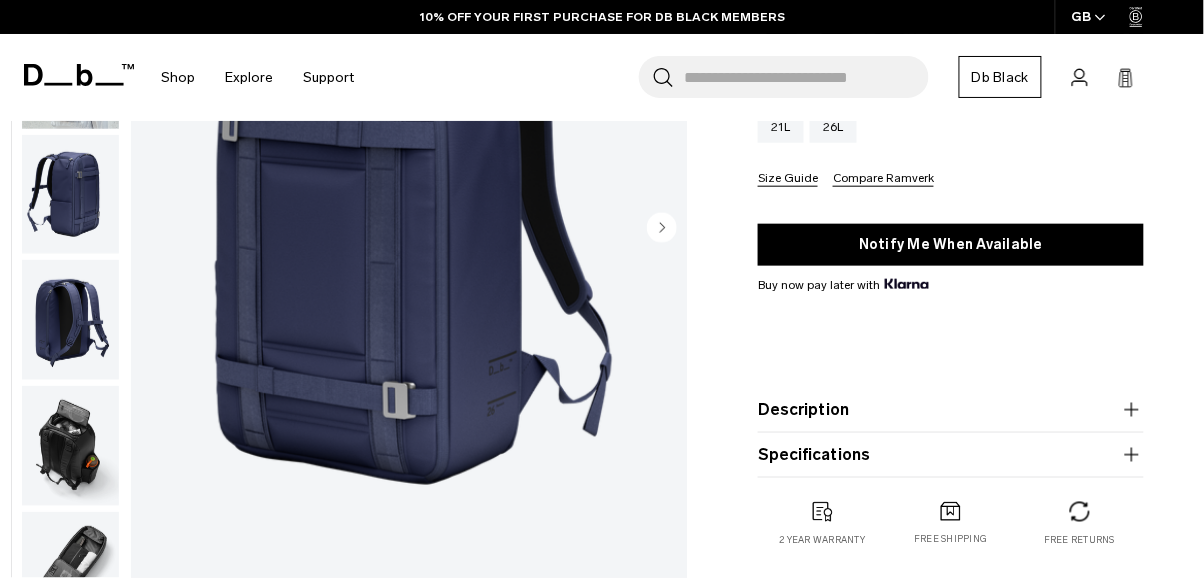 scroll, scrollTop: 312, scrollLeft: 0, axis: vertical 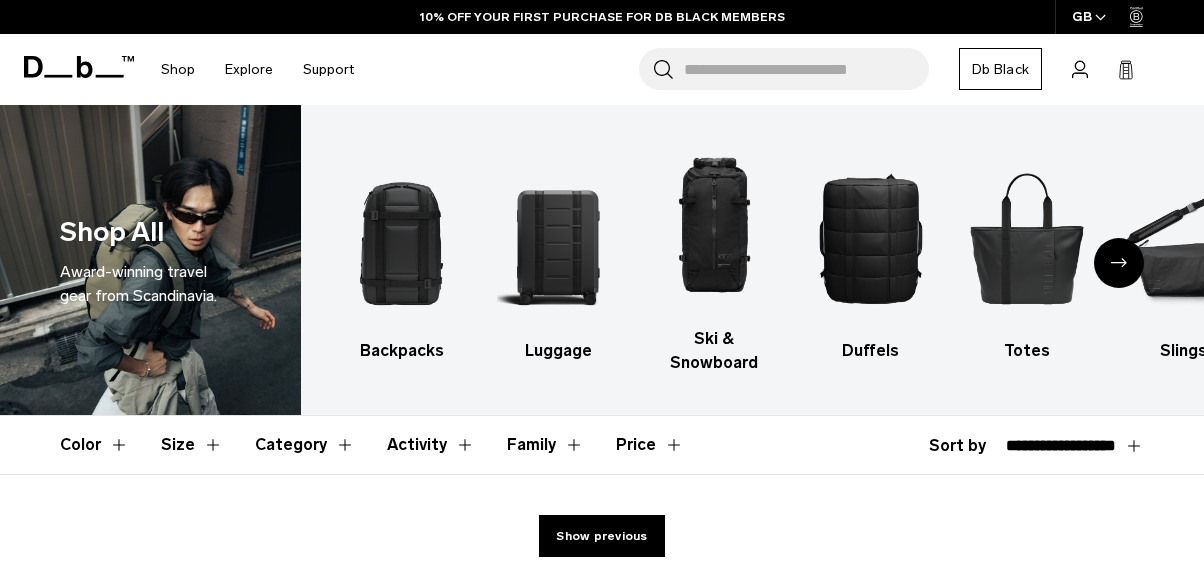 select on "**********" 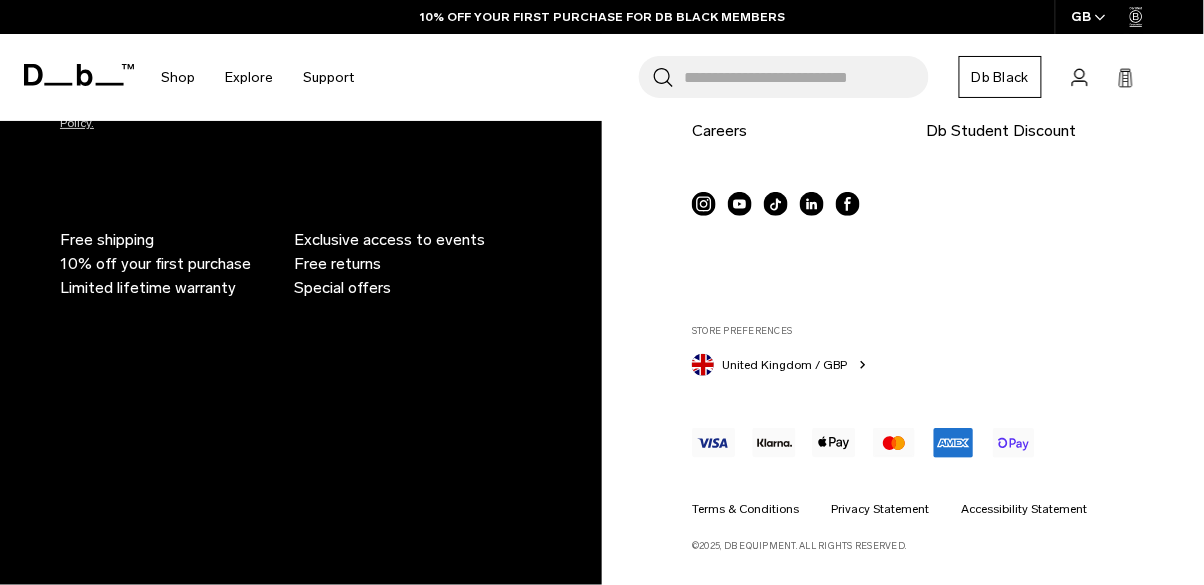 scroll, scrollTop: 6002, scrollLeft: 0, axis: vertical 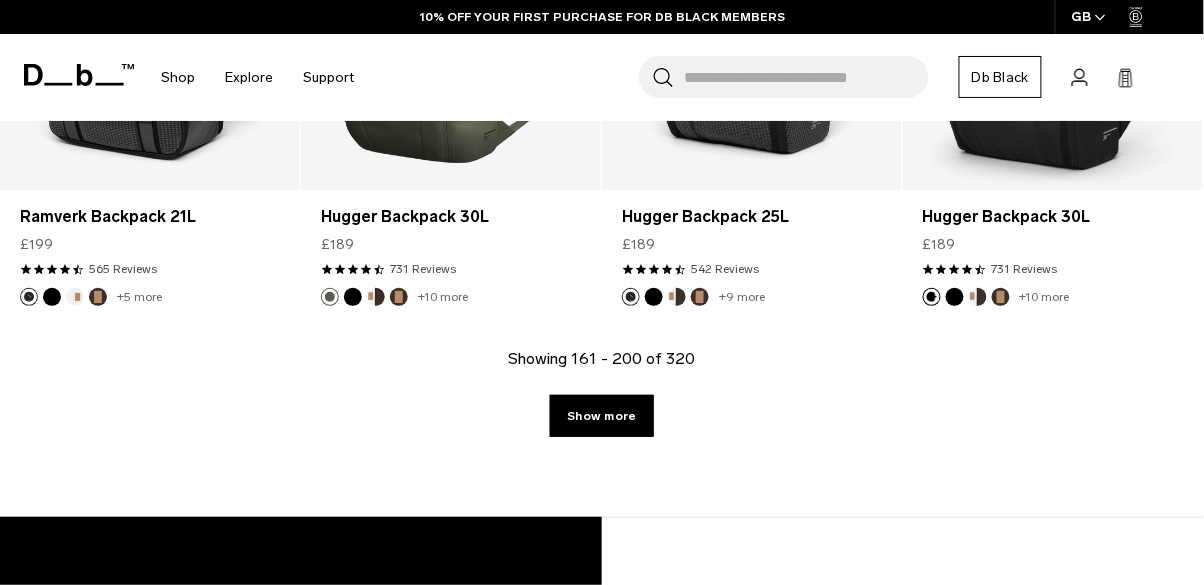 click on "Show more" at bounding box center (601, 416) 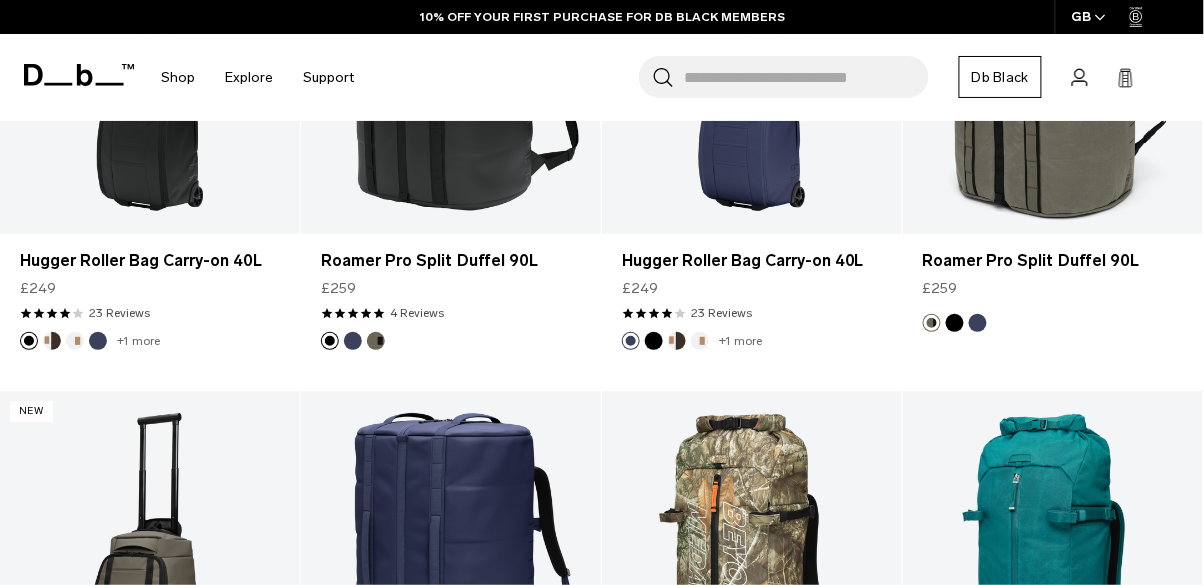 scroll, scrollTop: 9598, scrollLeft: 0, axis: vertical 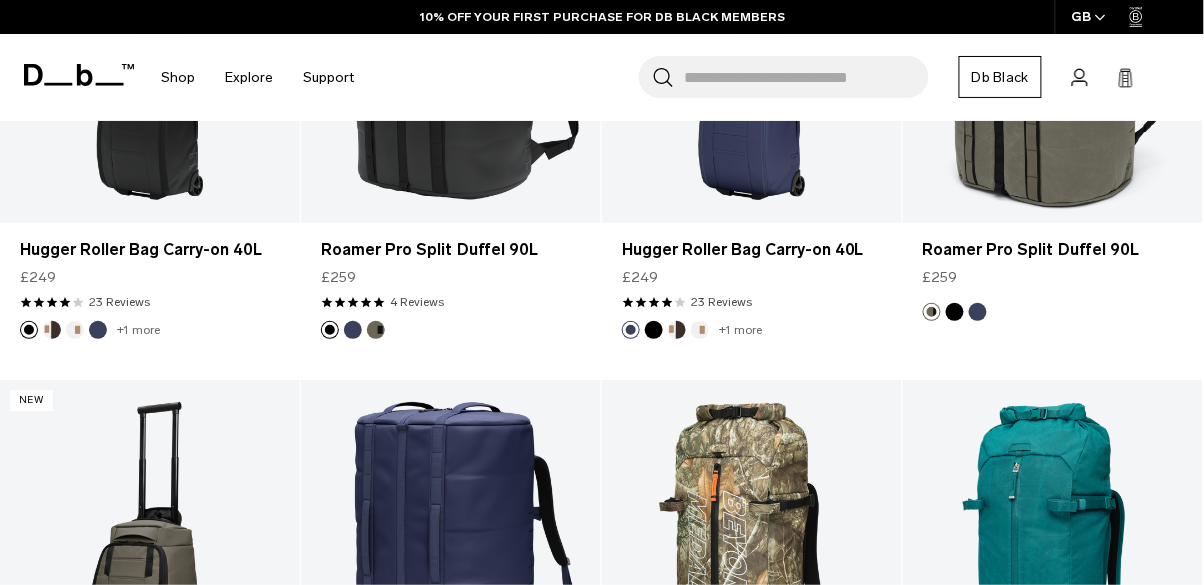 click on "Shop" at bounding box center [178, 77] 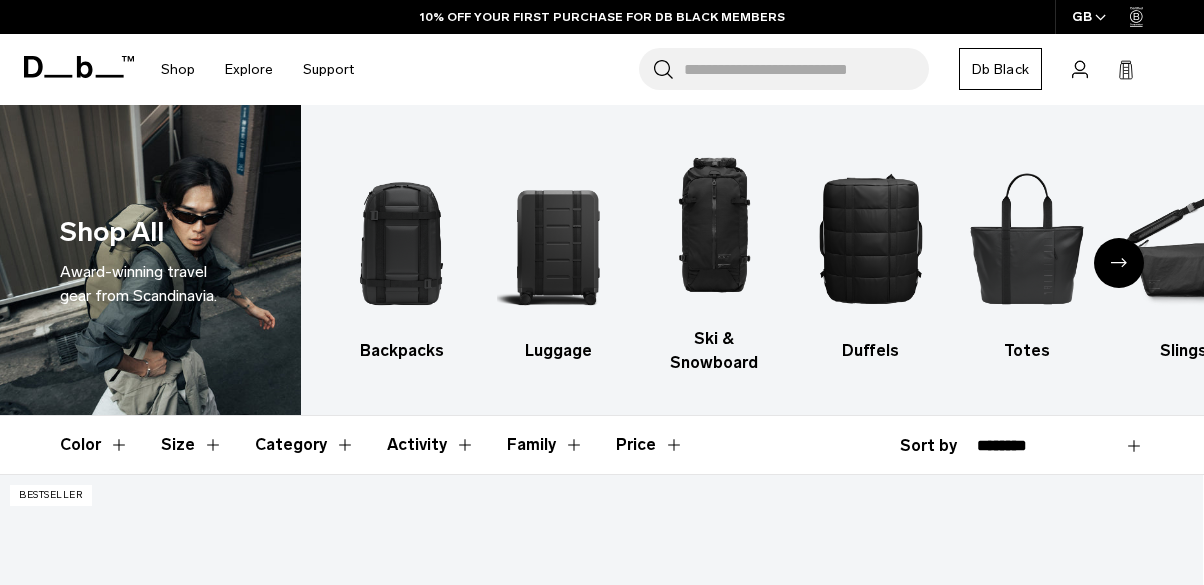 scroll, scrollTop: 0, scrollLeft: 0, axis: both 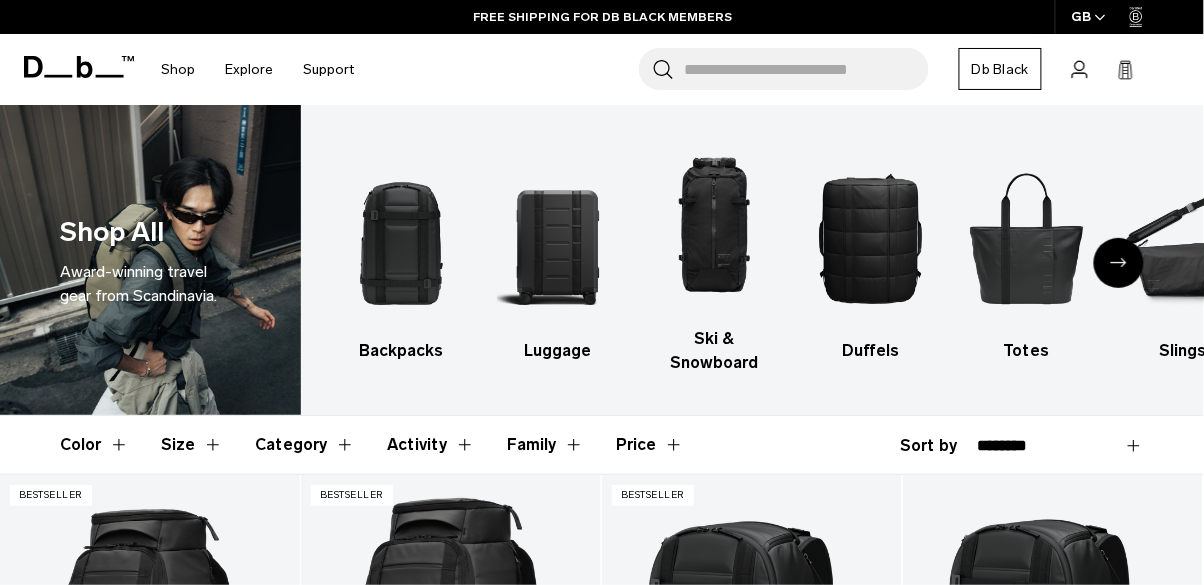 click at bounding box center [401, 238] 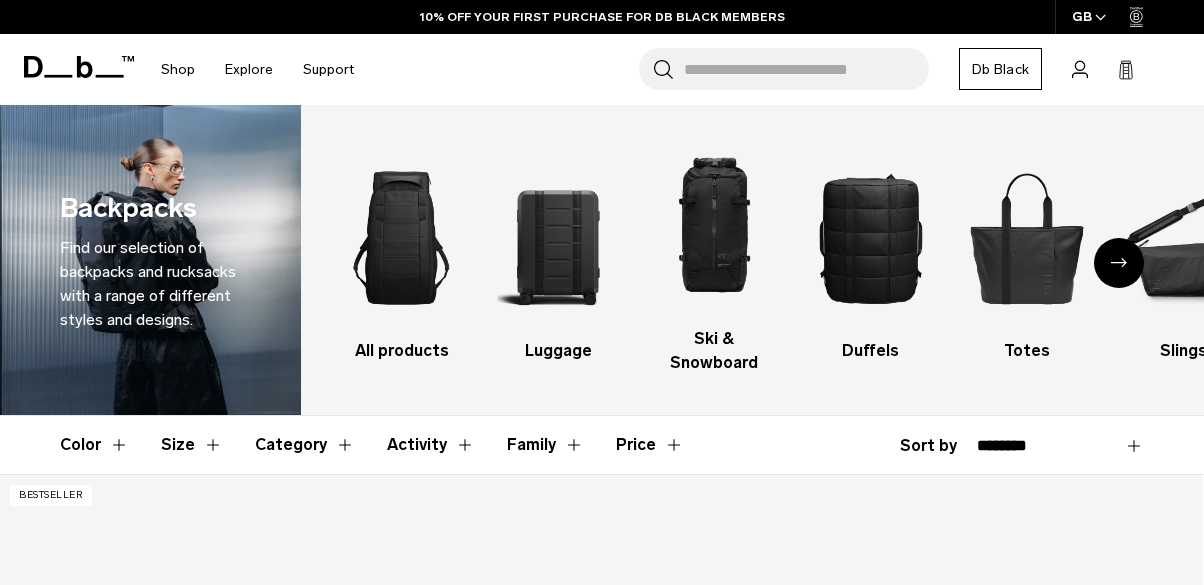 scroll, scrollTop: 0, scrollLeft: 0, axis: both 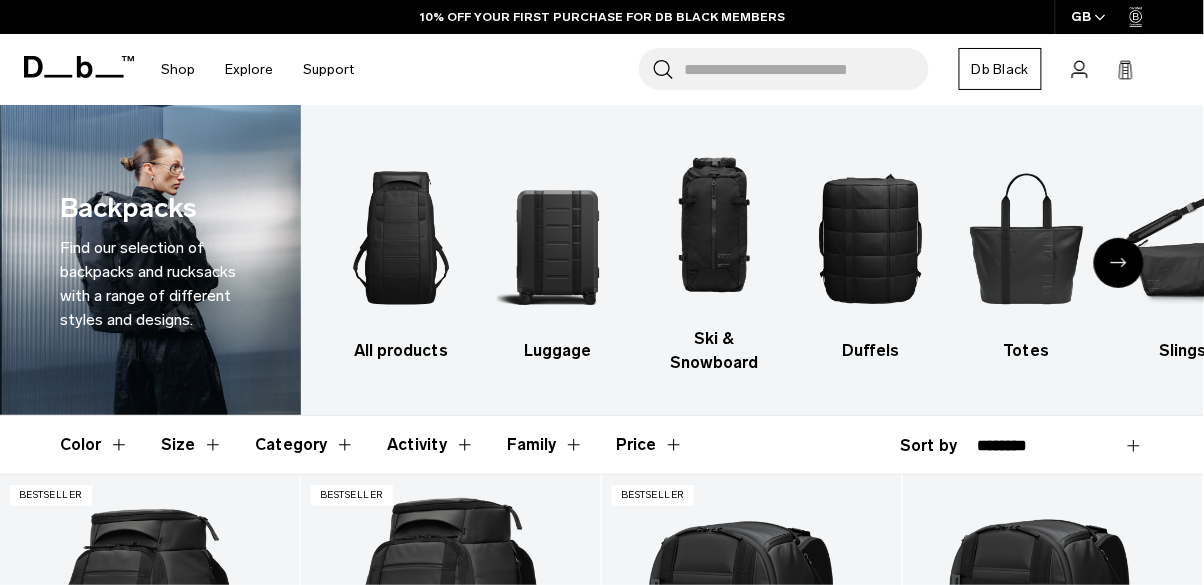 click on "Color" at bounding box center (94, 445) 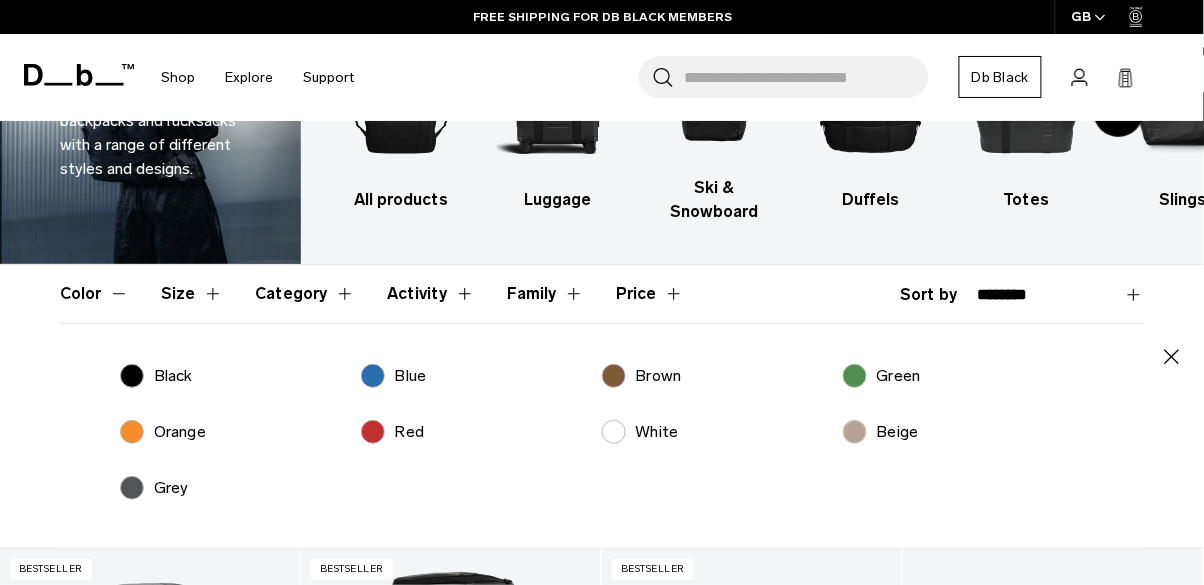 scroll, scrollTop: 207, scrollLeft: 0, axis: vertical 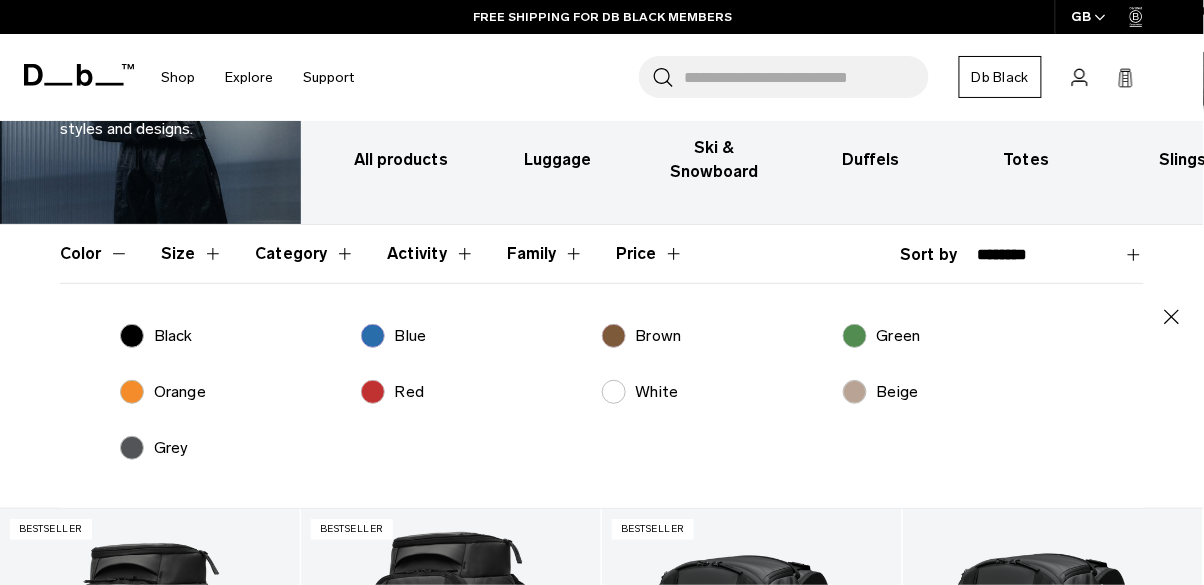 click on "Grey" at bounding box center [171, 448] 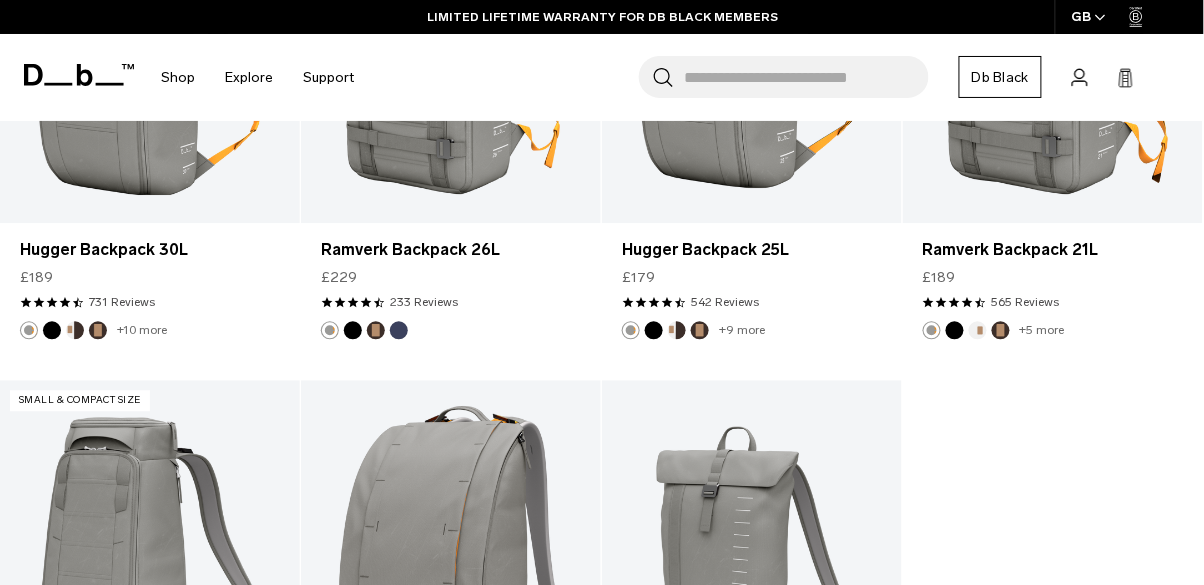 scroll, scrollTop: 915, scrollLeft: 0, axis: vertical 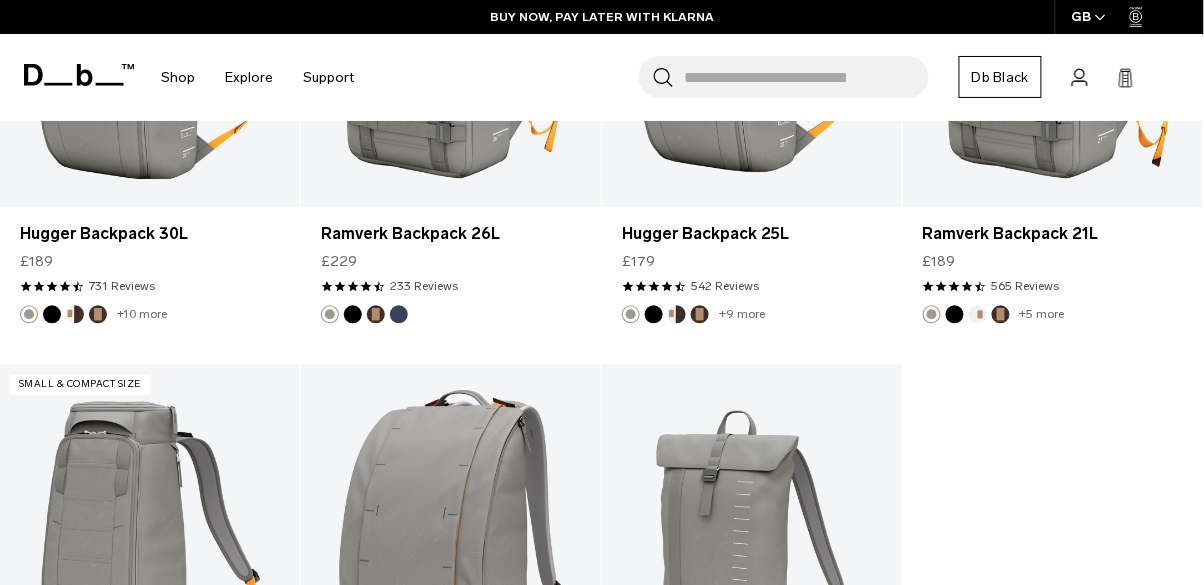 click on "Explore" at bounding box center (249, 77) 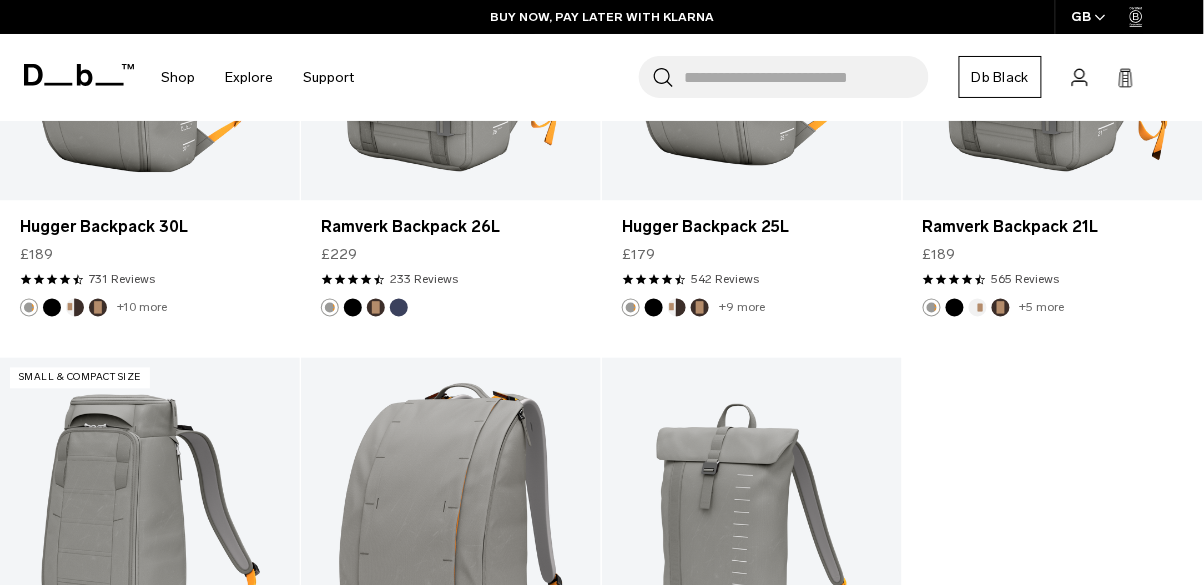 scroll, scrollTop: 776, scrollLeft: 0, axis: vertical 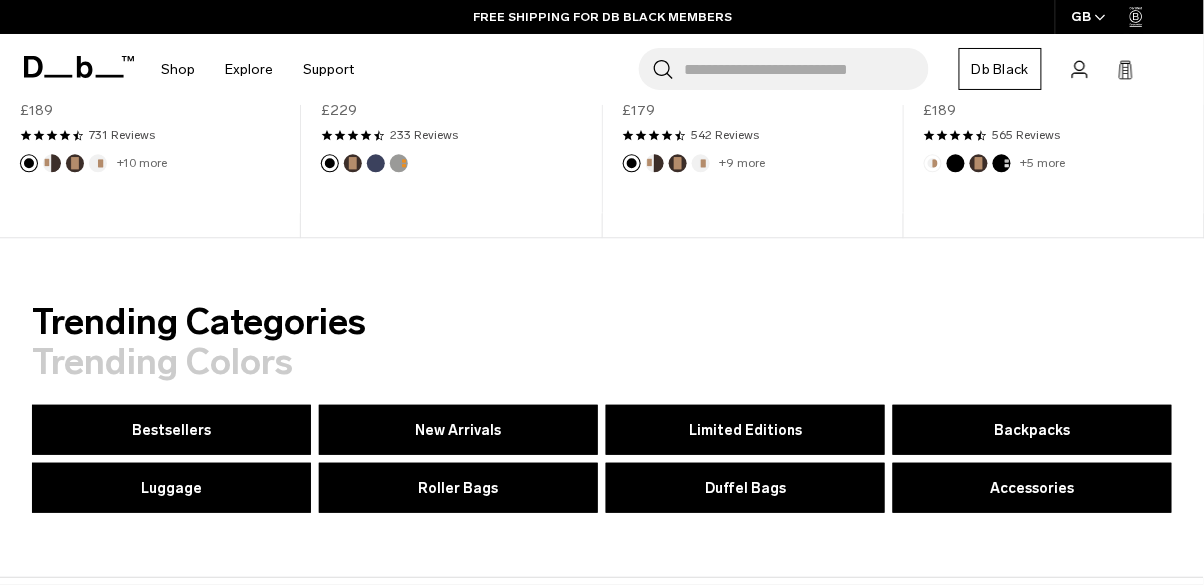 click on "Limited Editions" at bounding box center (745, 430) 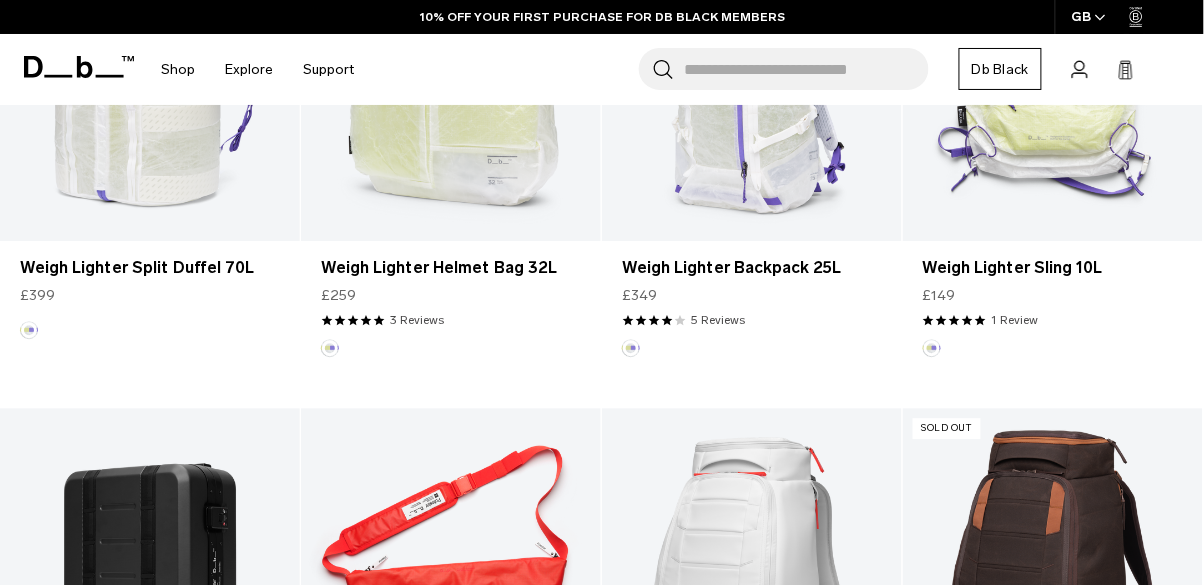 scroll, scrollTop: 1082, scrollLeft: 0, axis: vertical 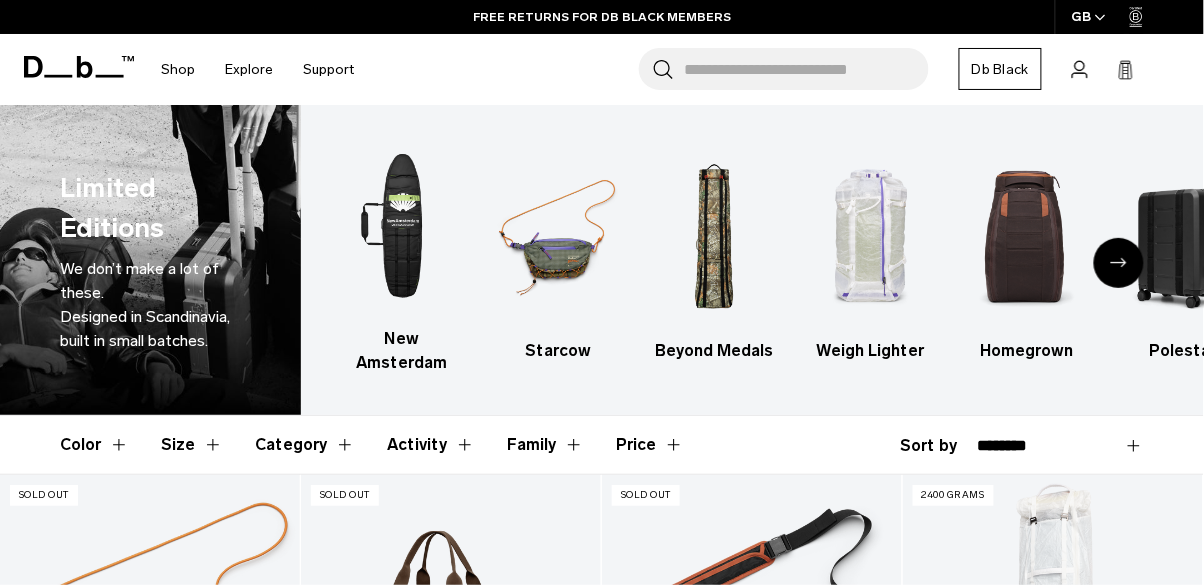 click on "Shop" at bounding box center (178, 69) 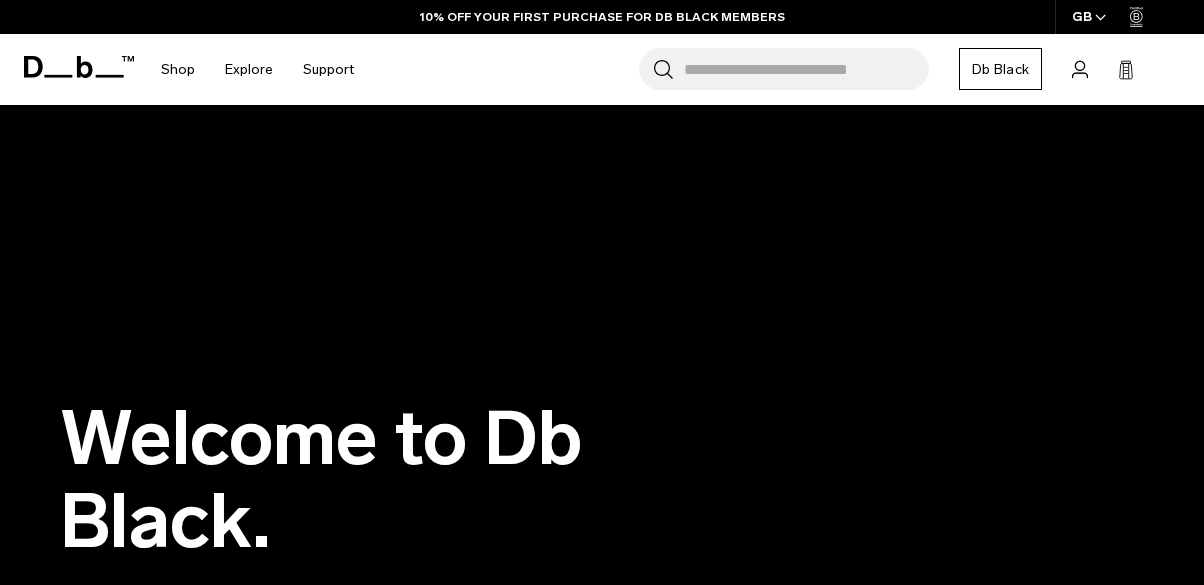 scroll, scrollTop: 0, scrollLeft: 0, axis: both 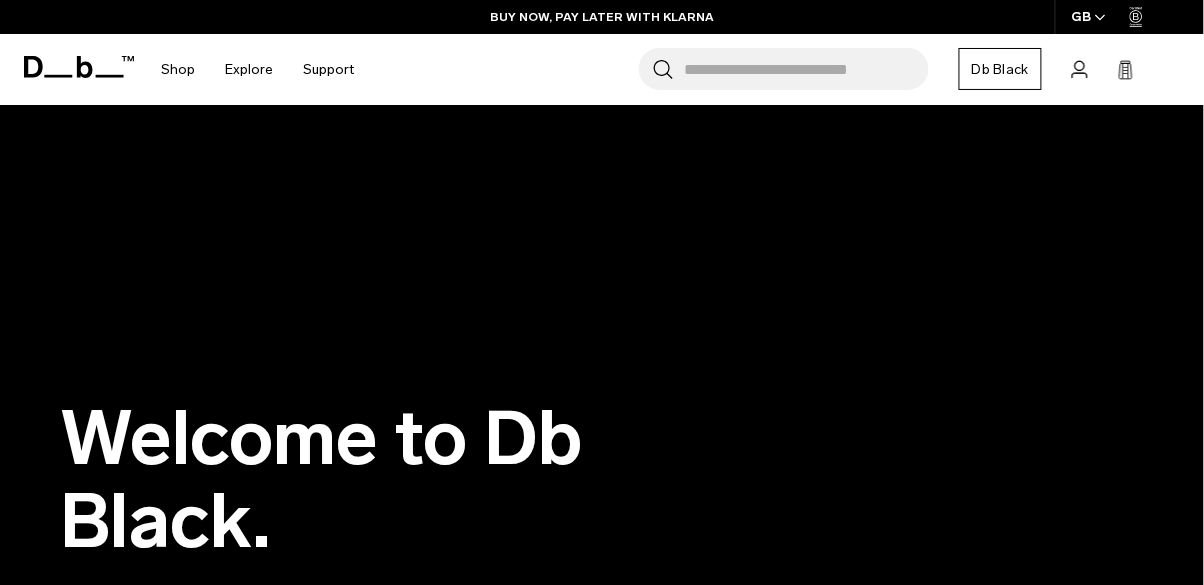 click on "Shop" at bounding box center (178, 69) 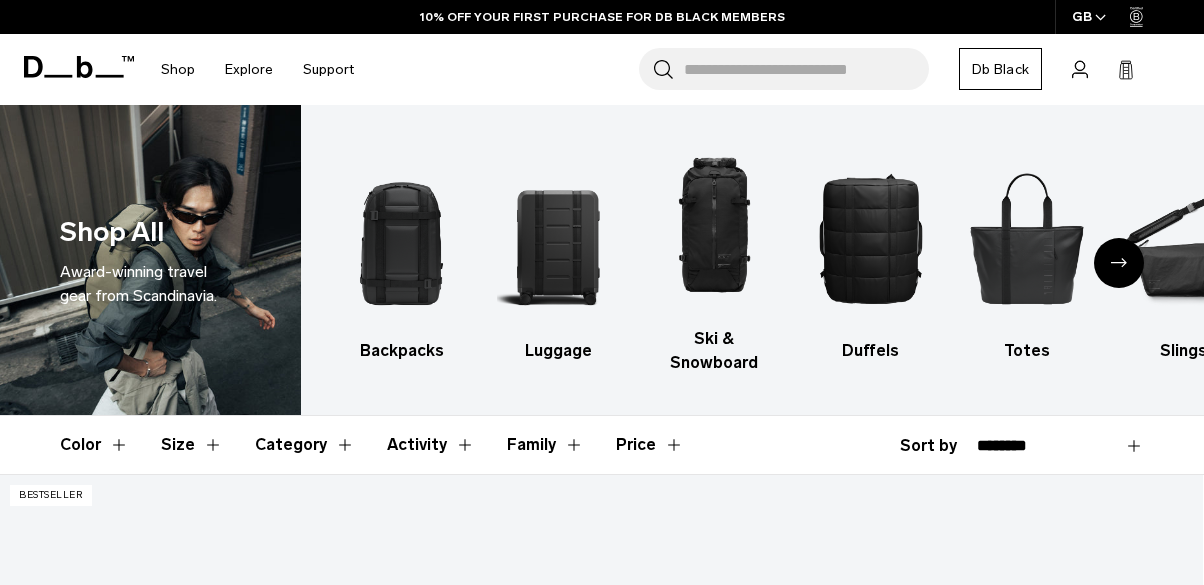 scroll, scrollTop: 0, scrollLeft: 0, axis: both 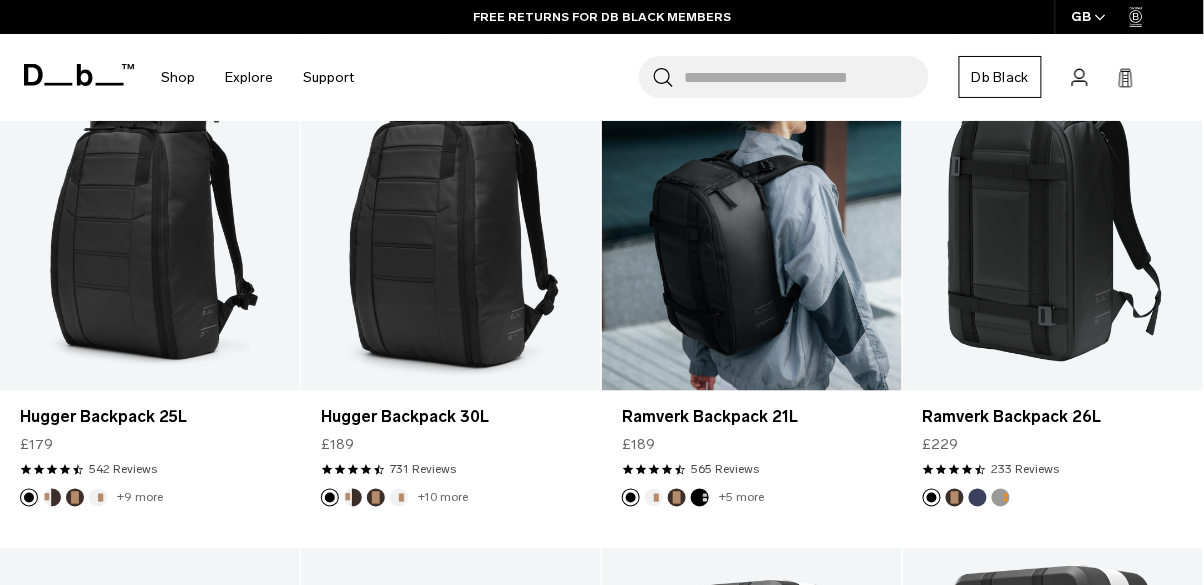 click at bounding box center (752, 223) 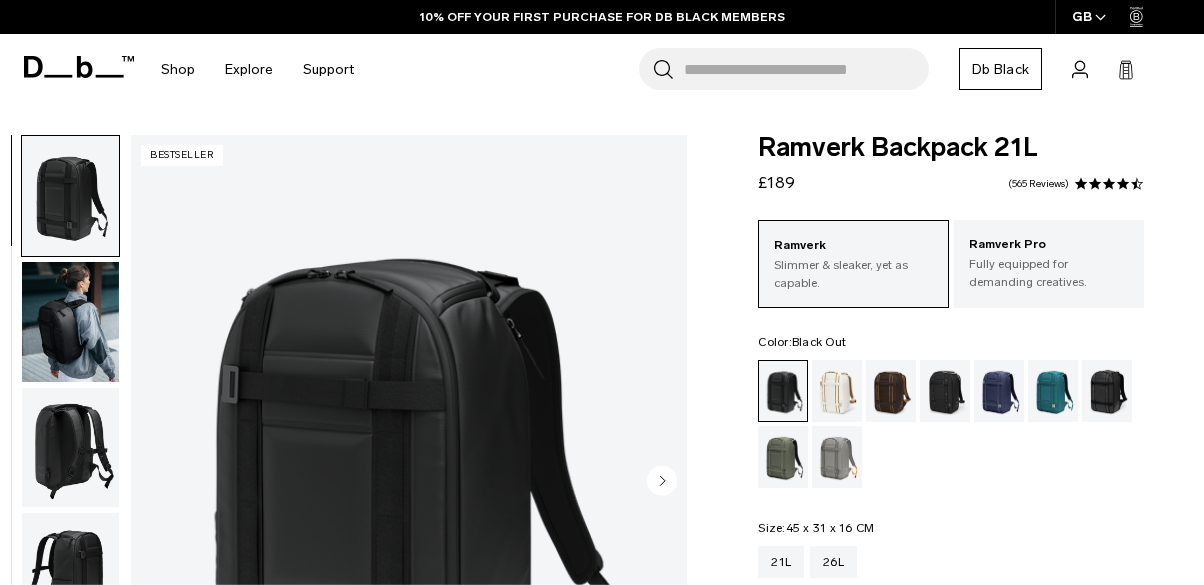 scroll, scrollTop: 0, scrollLeft: 0, axis: both 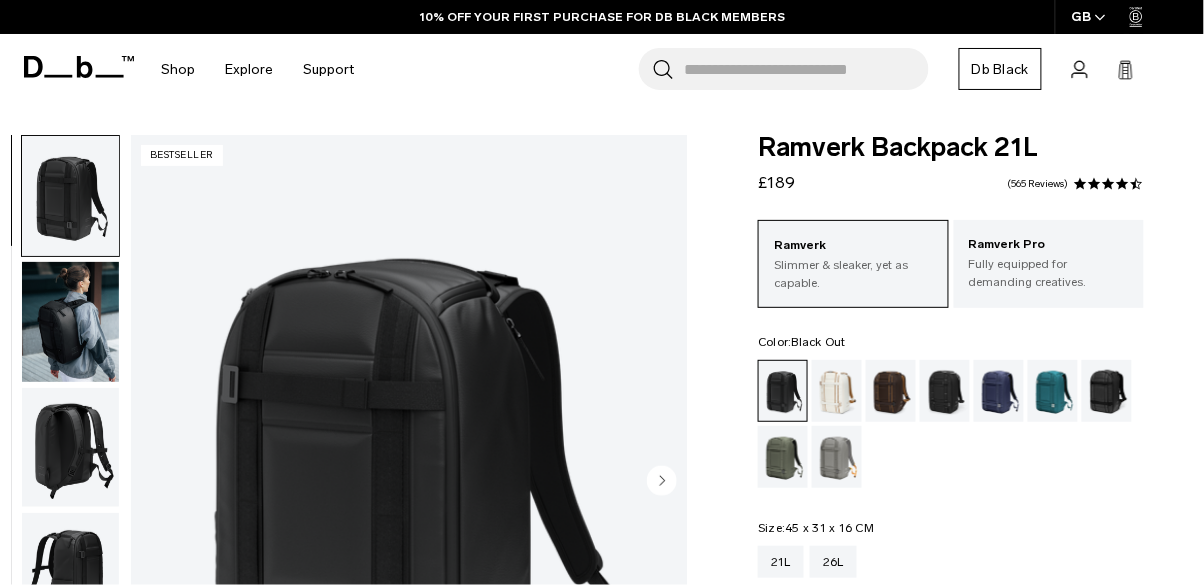 click at bounding box center [783, 457] 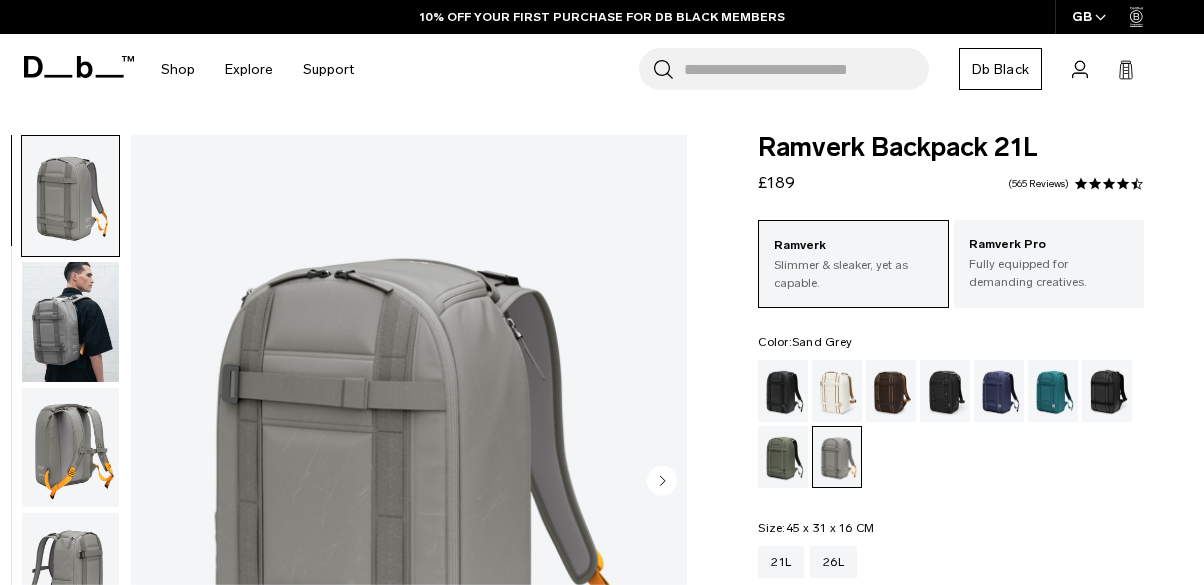 scroll, scrollTop: 0, scrollLeft: 0, axis: both 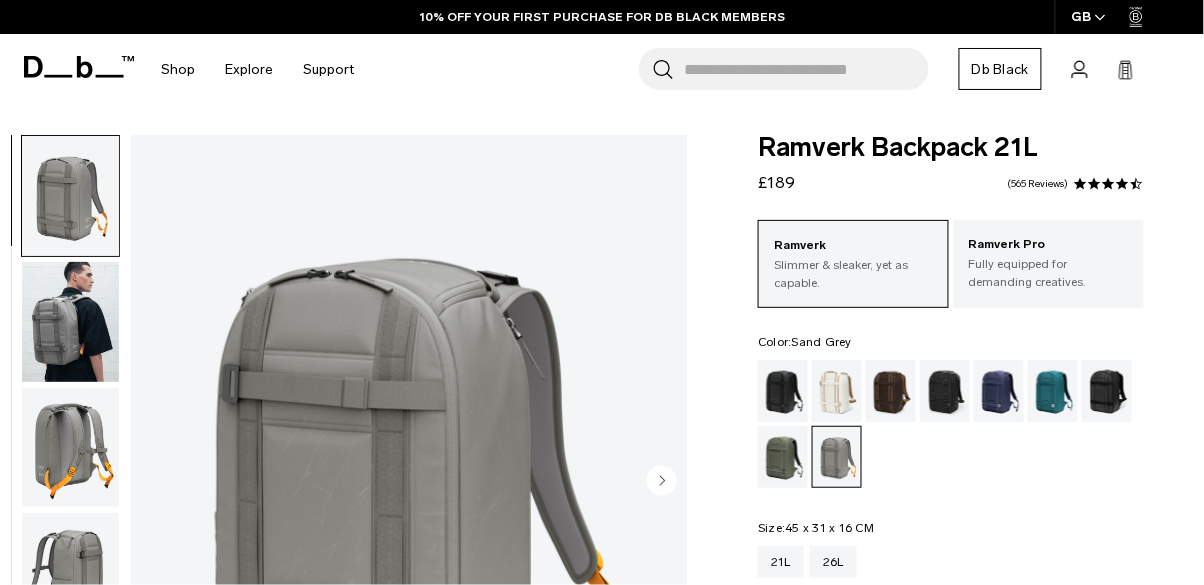 click at bounding box center (837, 391) 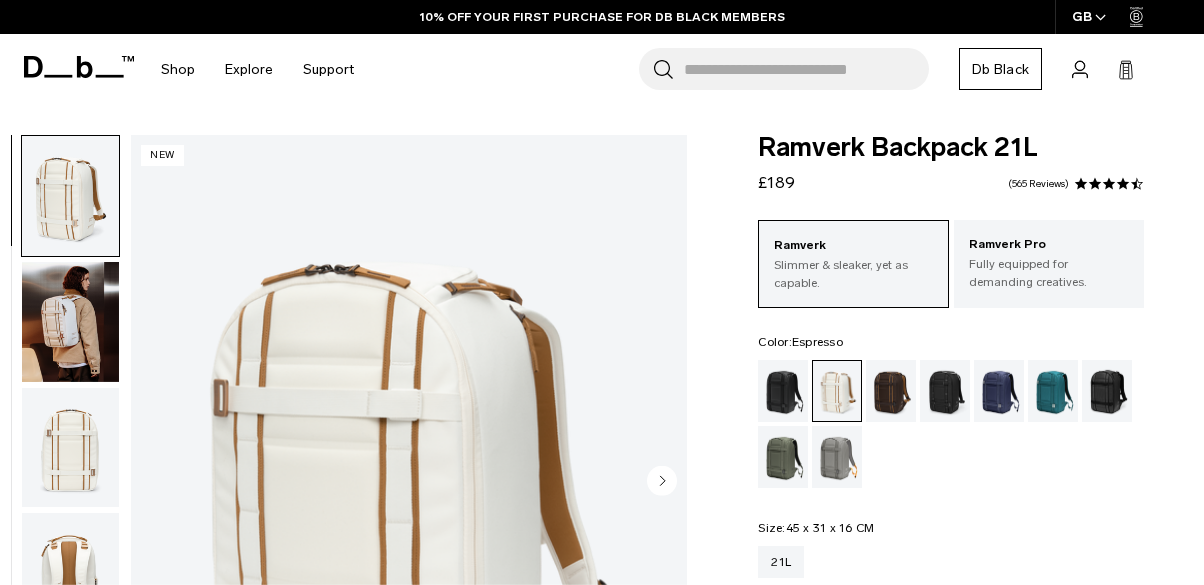 scroll, scrollTop: 0, scrollLeft: 0, axis: both 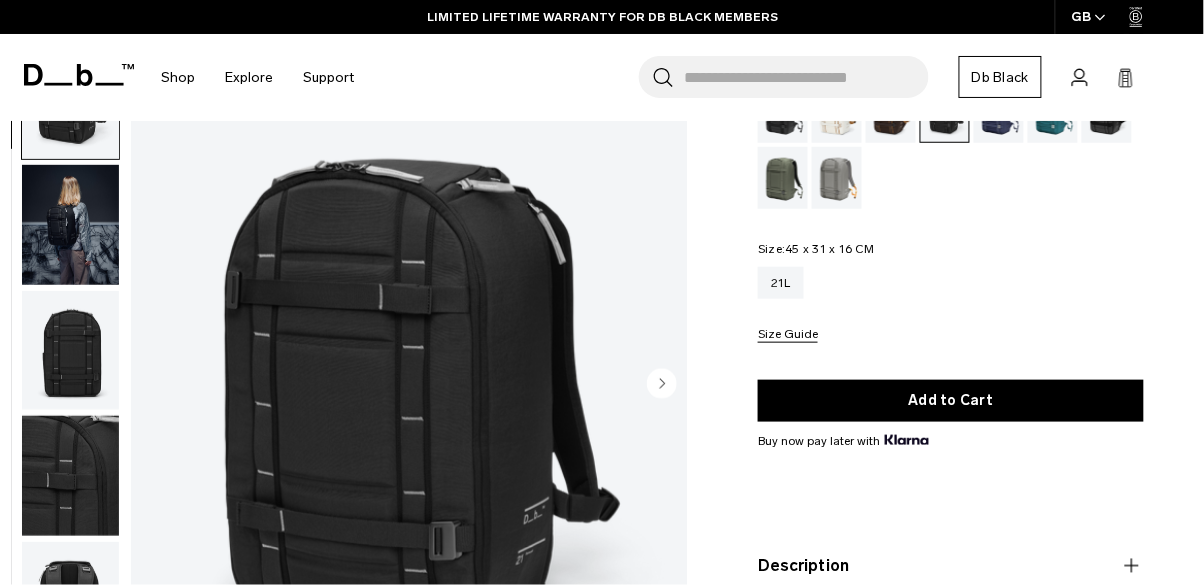 click 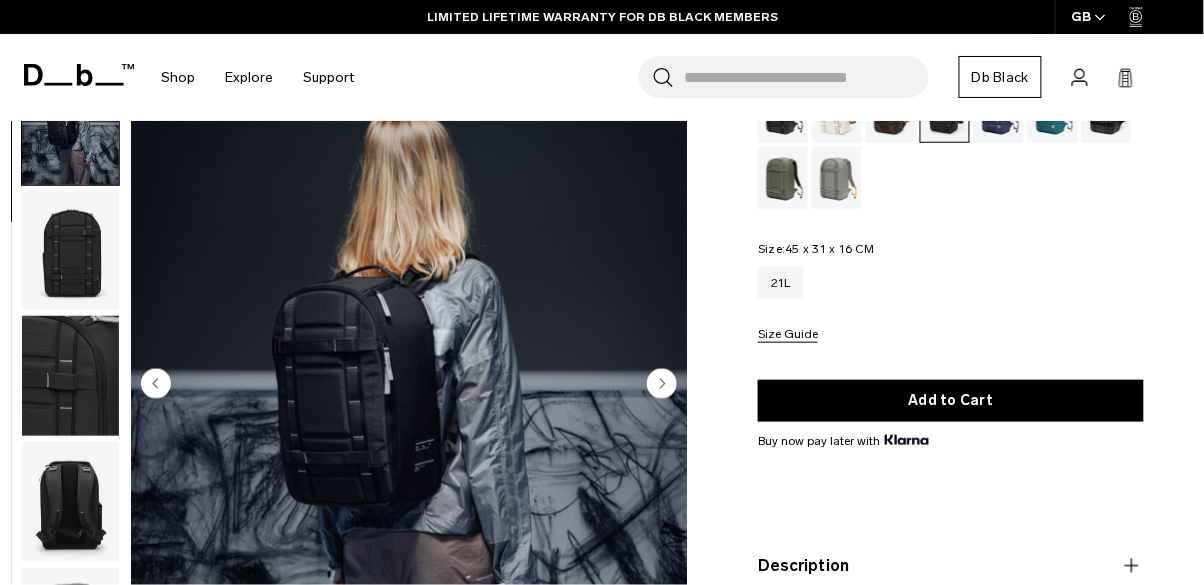 scroll, scrollTop: 126, scrollLeft: 0, axis: vertical 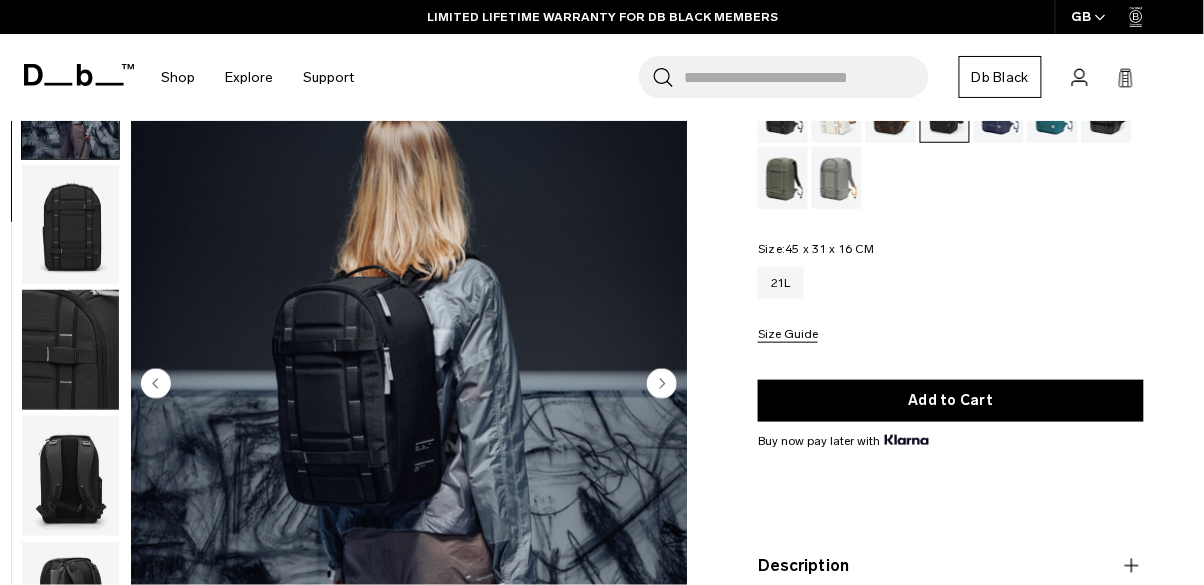 click 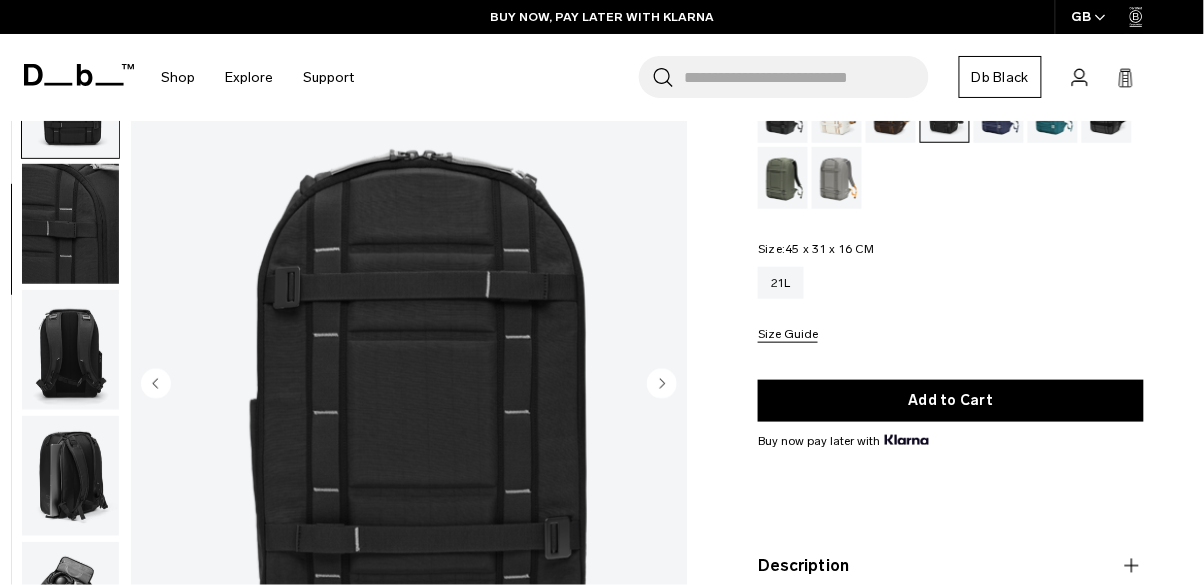 click 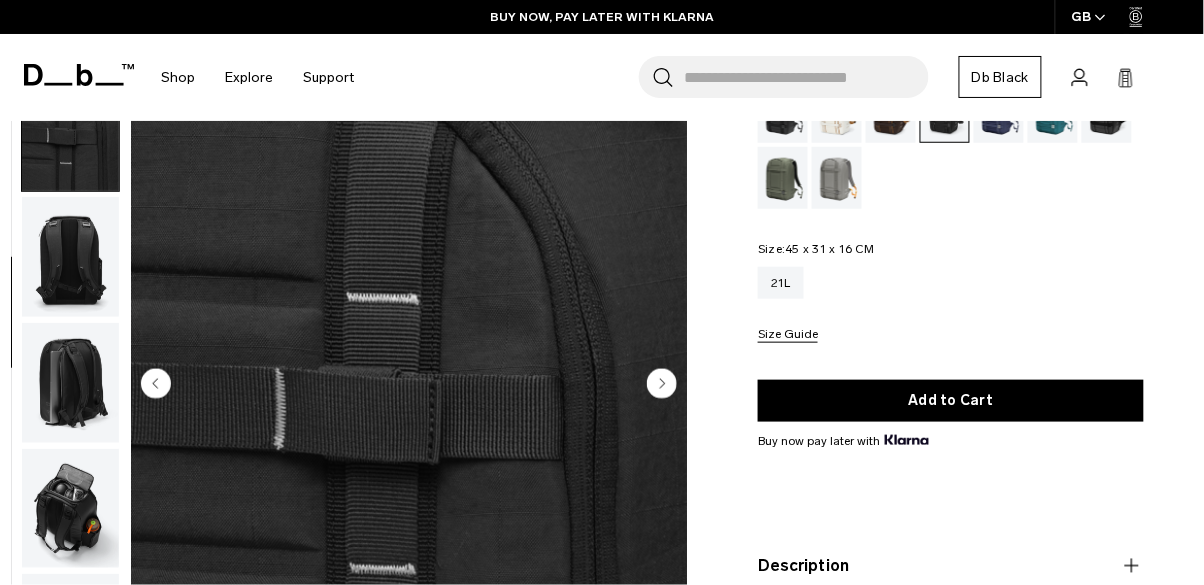 scroll, scrollTop: 376, scrollLeft: 0, axis: vertical 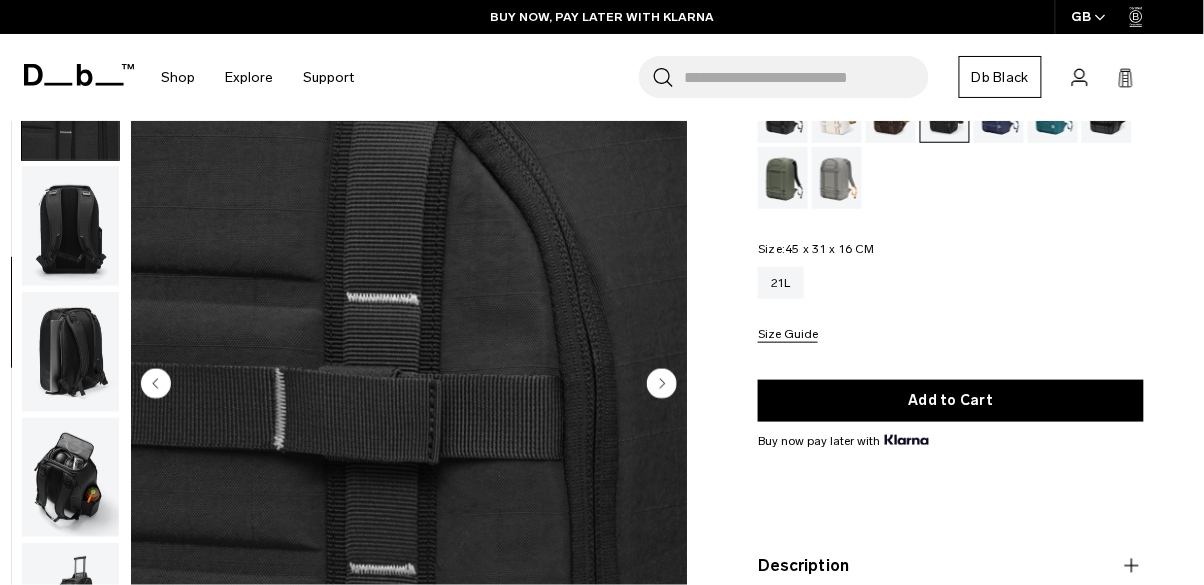 click 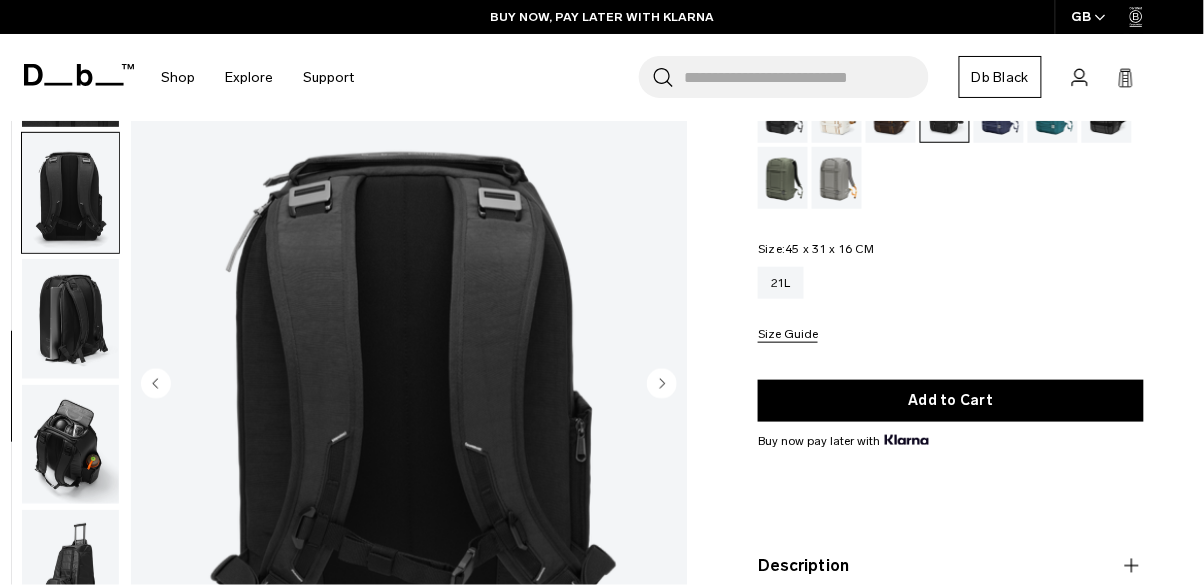 scroll, scrollTop: 432, scrollLeft: 0, axis: vertical 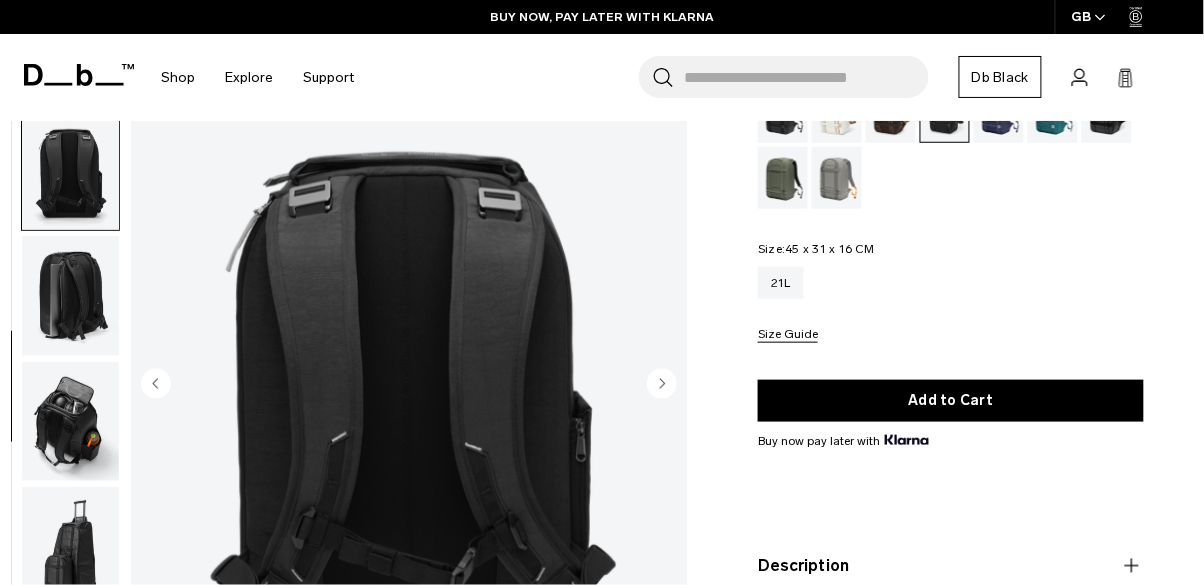 click 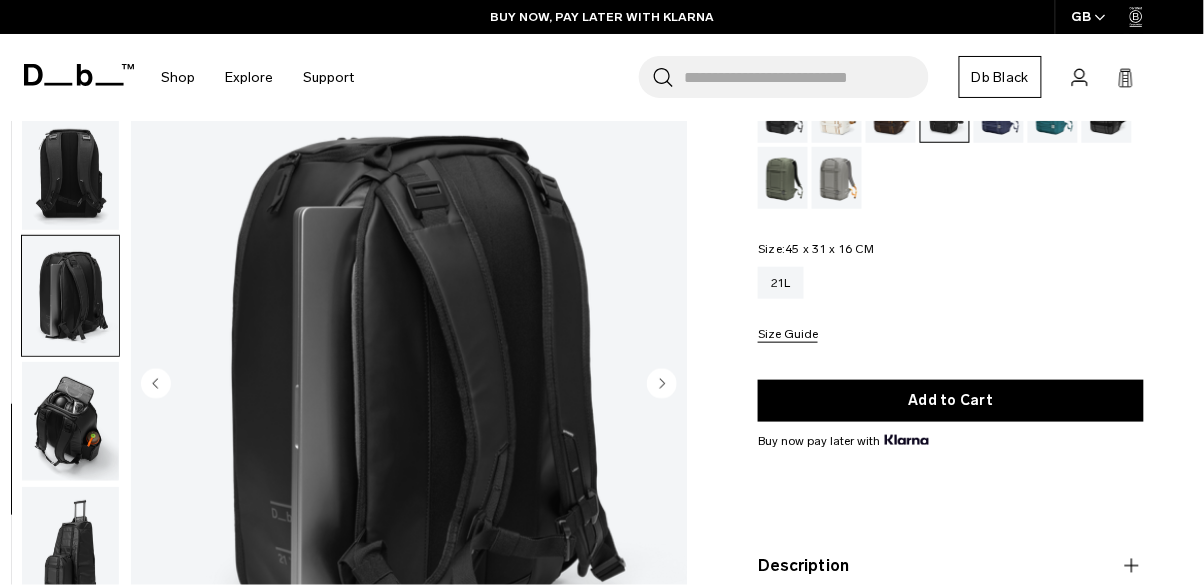 click 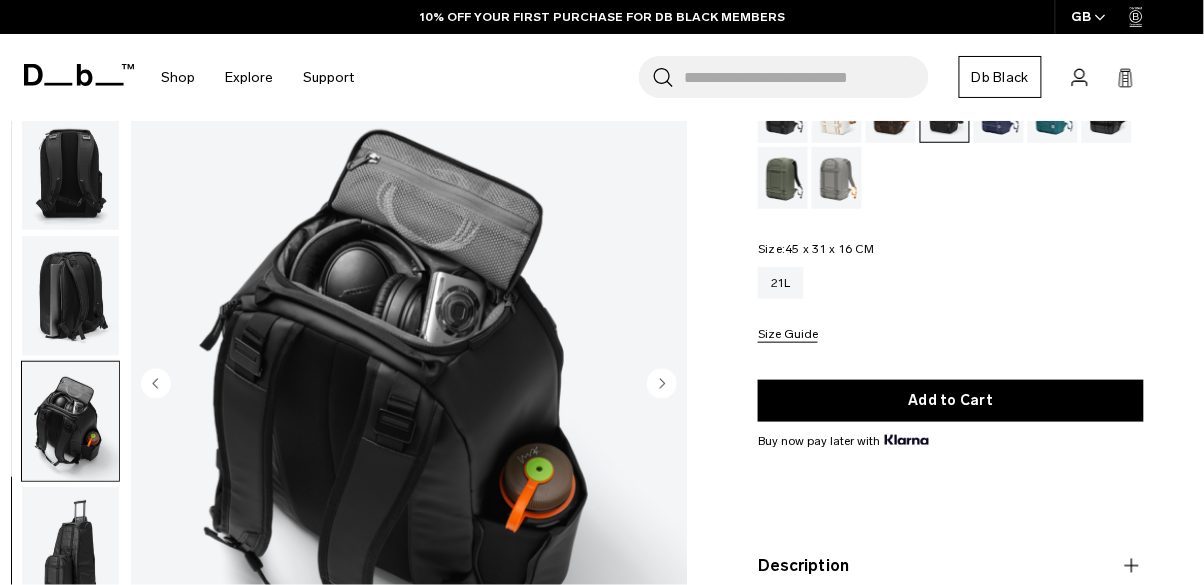 click 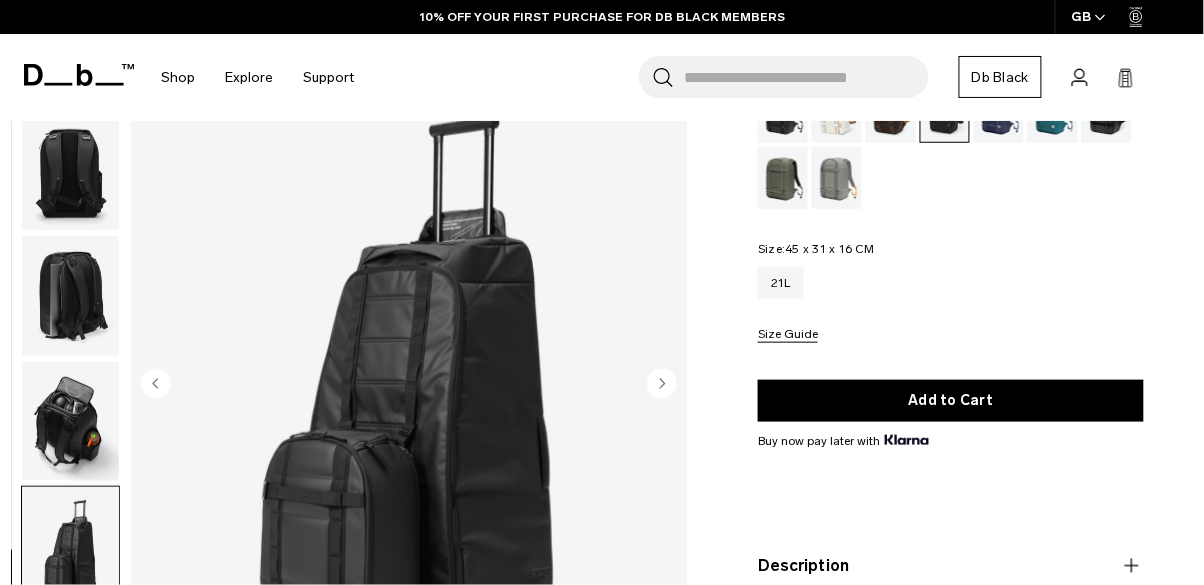 click 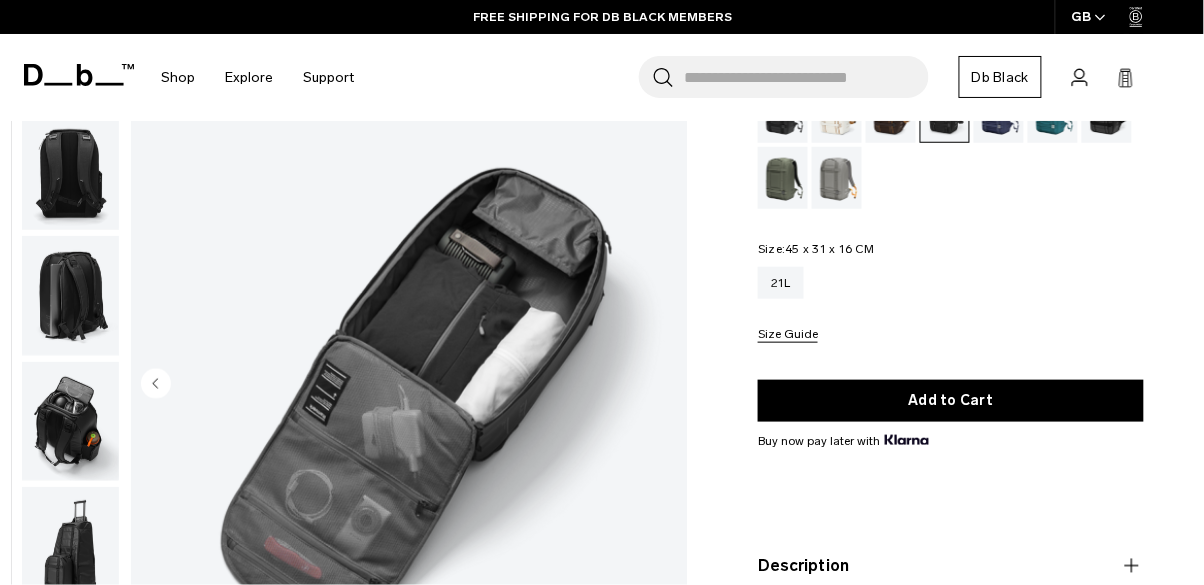 click at bounding box center [409, 386] 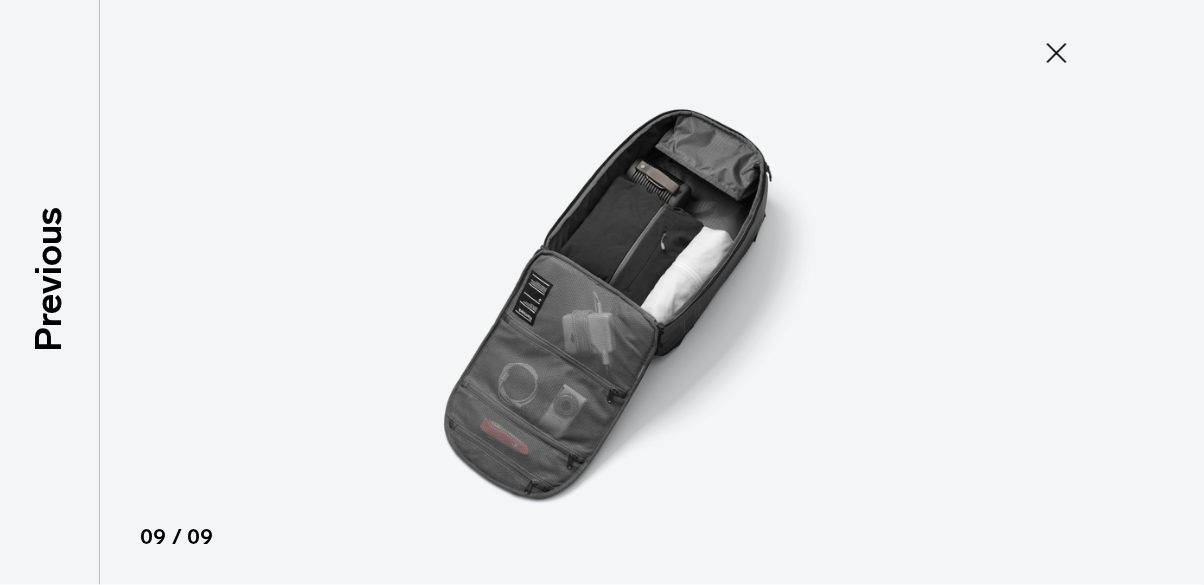 click 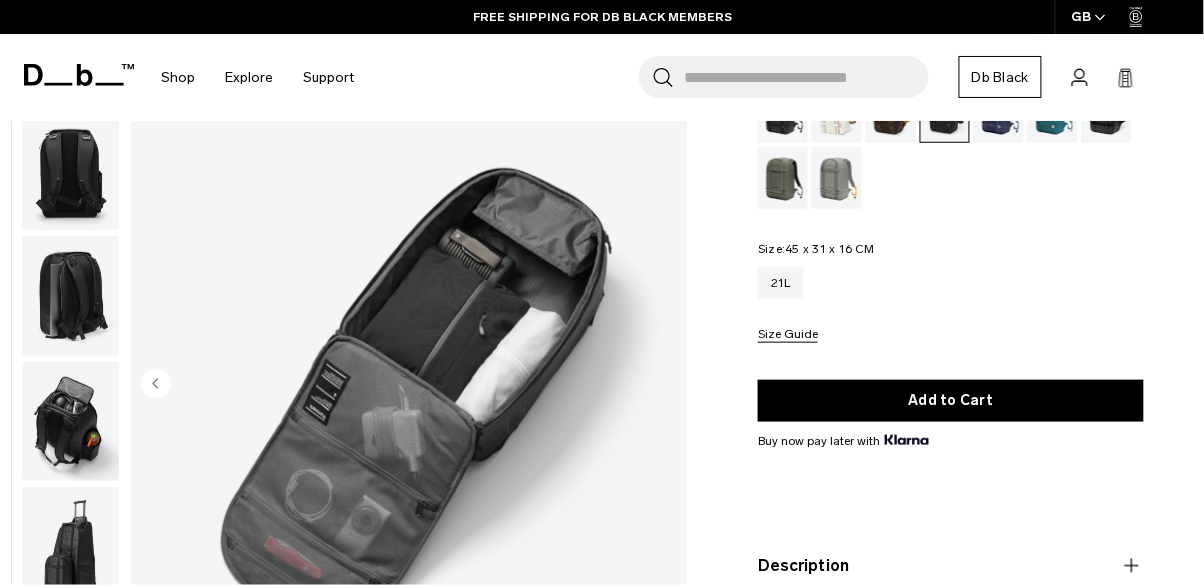 click 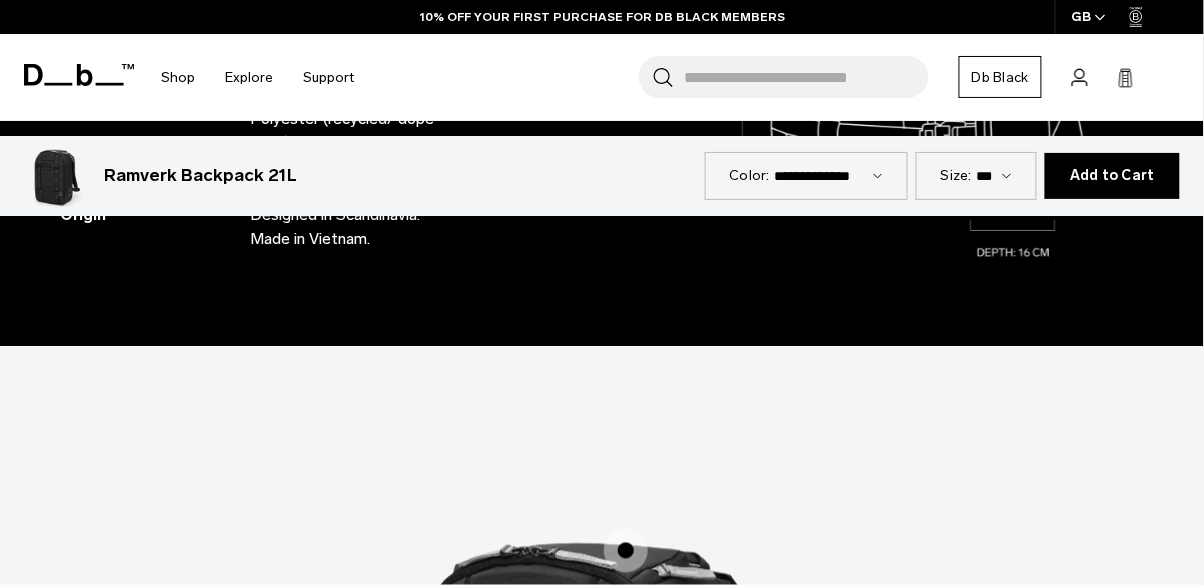 scroll, scrollTop: 2677, scrollLeft: 0, axis: vertical 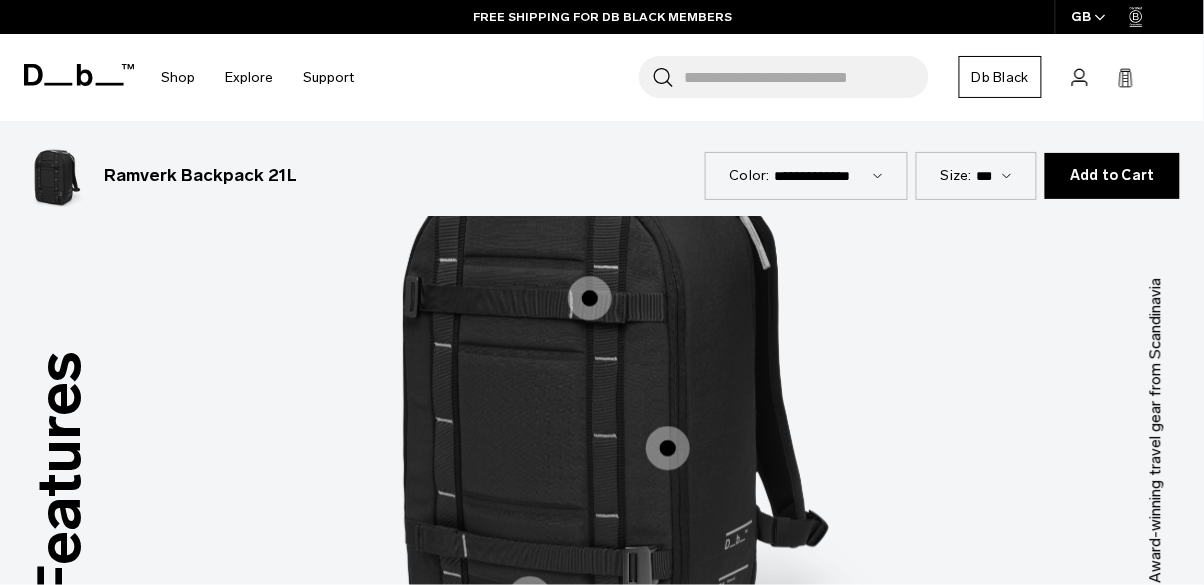click at bounding box center [530, 598] 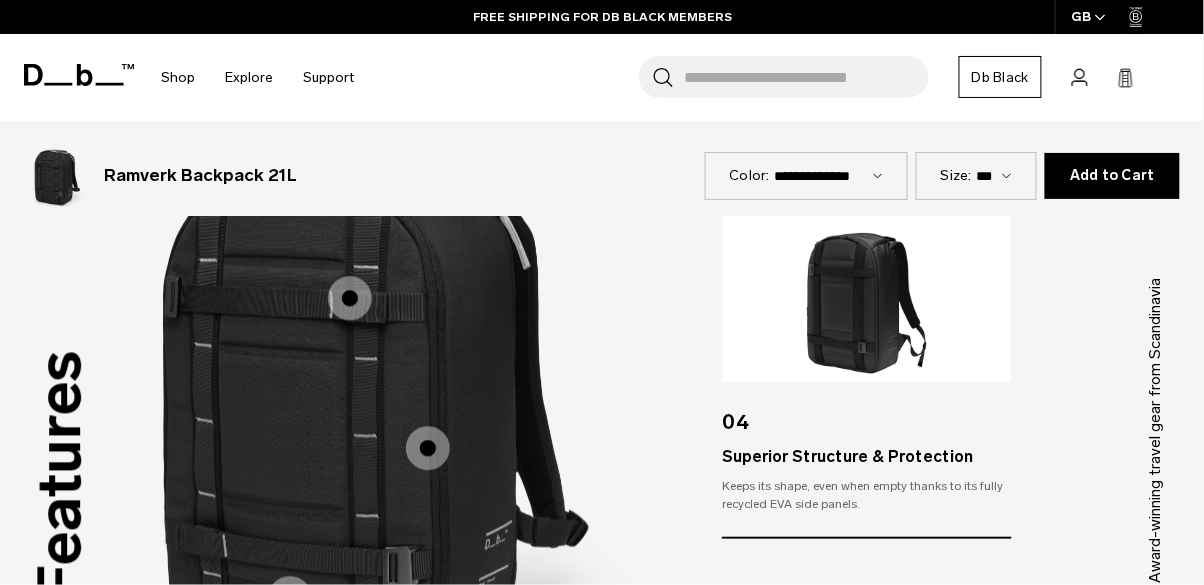 click at bounding box center [428, 448] 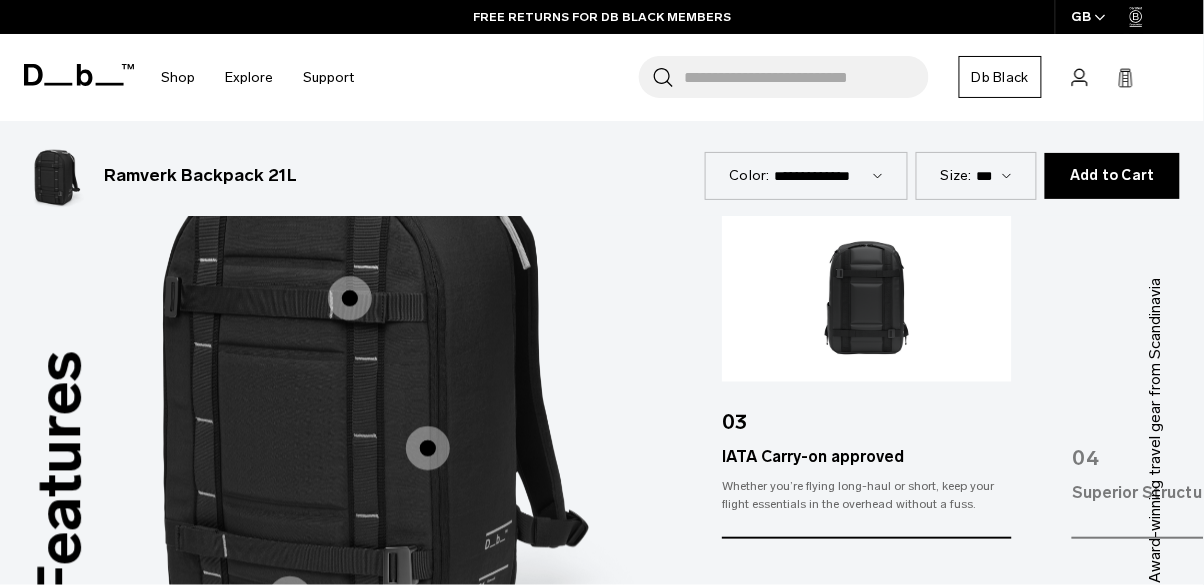 click at bounding box center [350, 298] 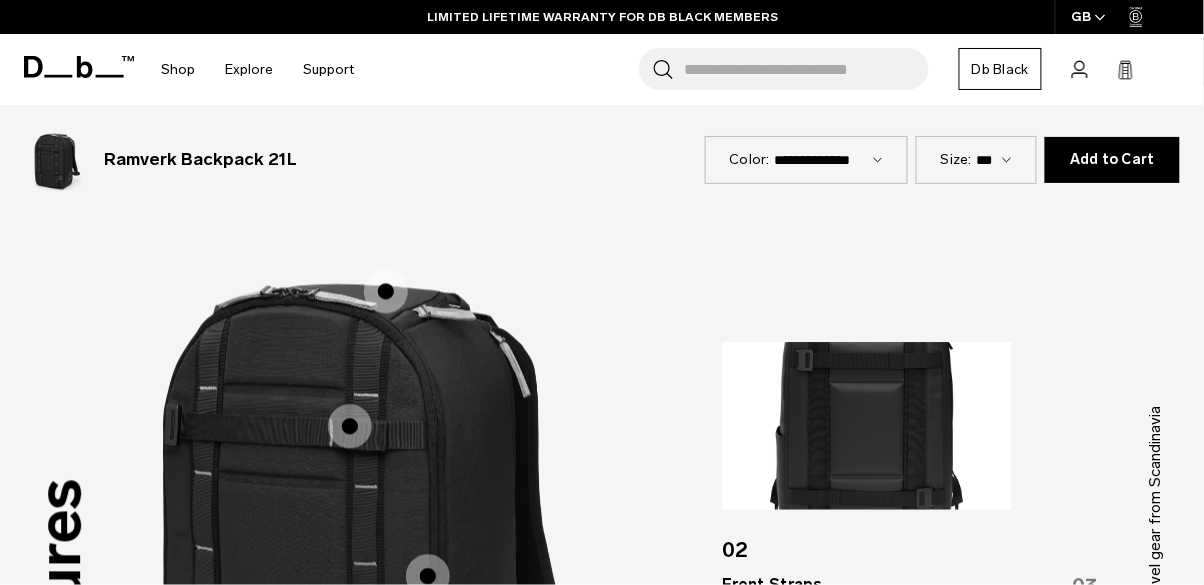 scroll, scrollTop: 2541, scrollLeft: 0, axis: vertical 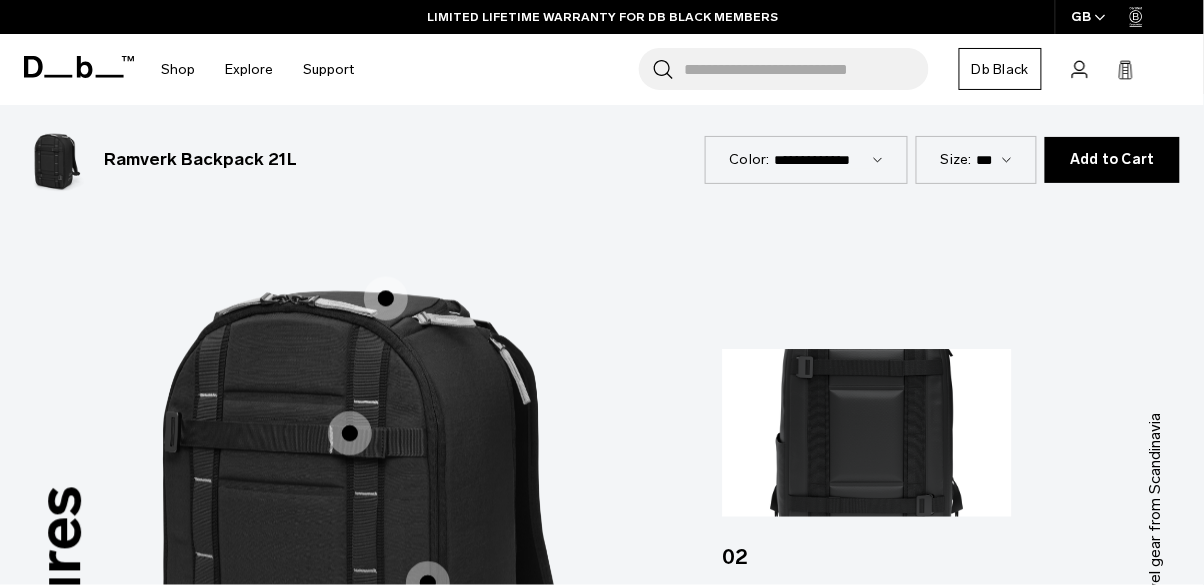 click at bounding box center (386, 299) 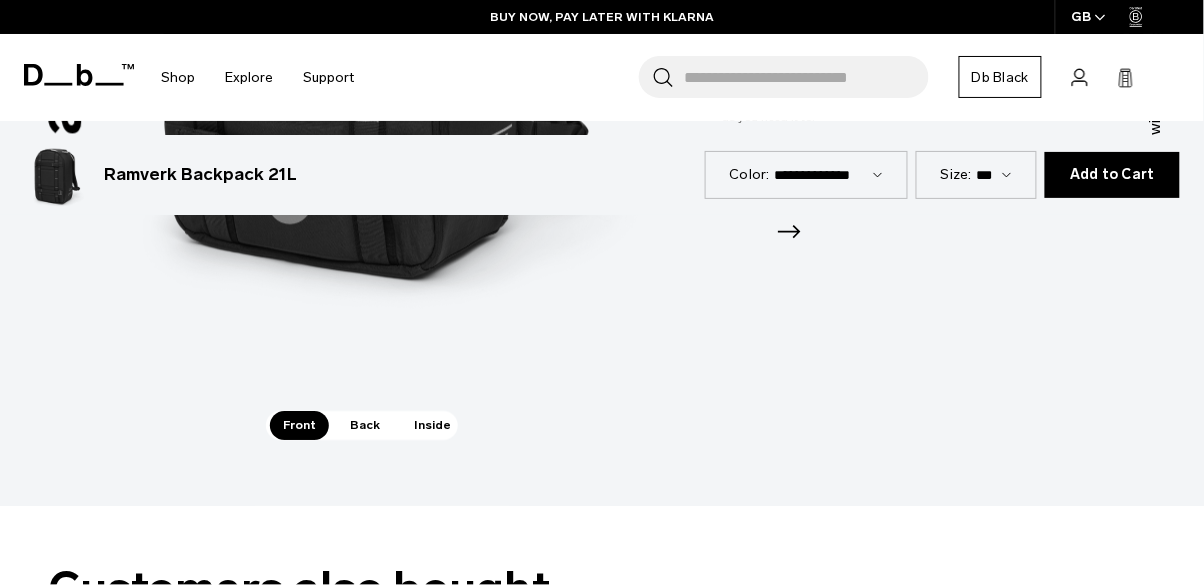 scroll, scrollTop: 3075, scrollLeft: 0, axis: vertical 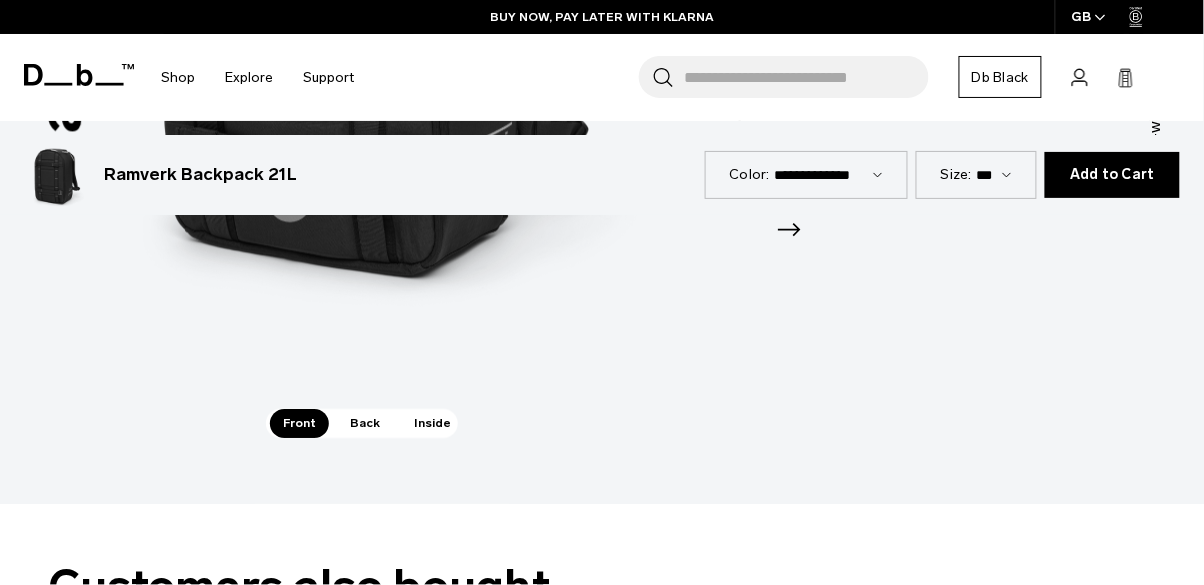 click on "Back" at bounding box center [365, 423] 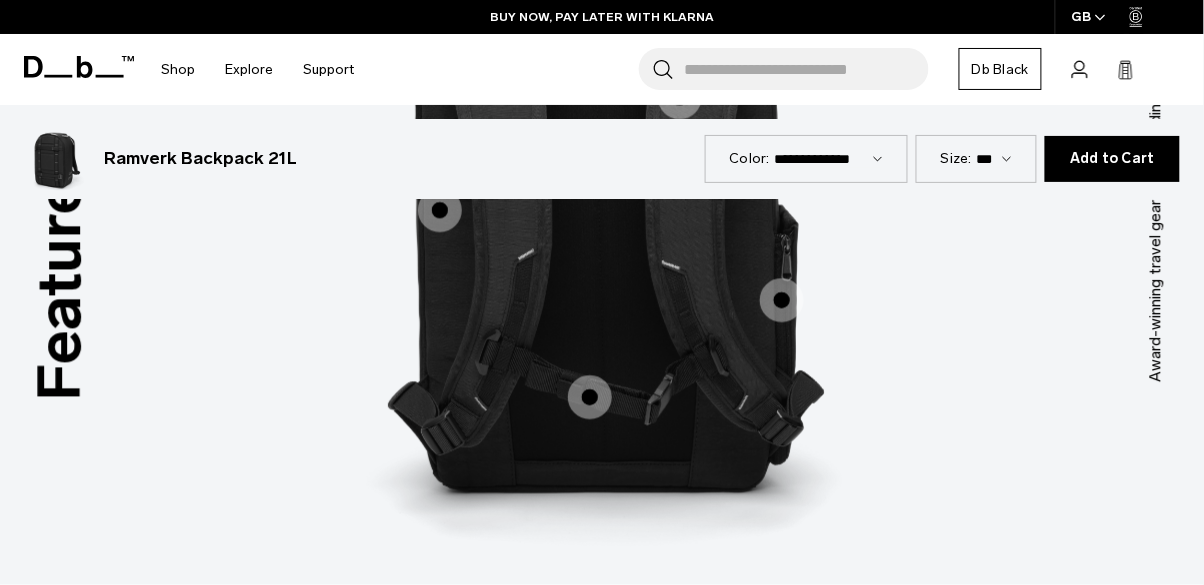 scroll, scrollTop: 2873, scrollLeft: 0, axis: vertical 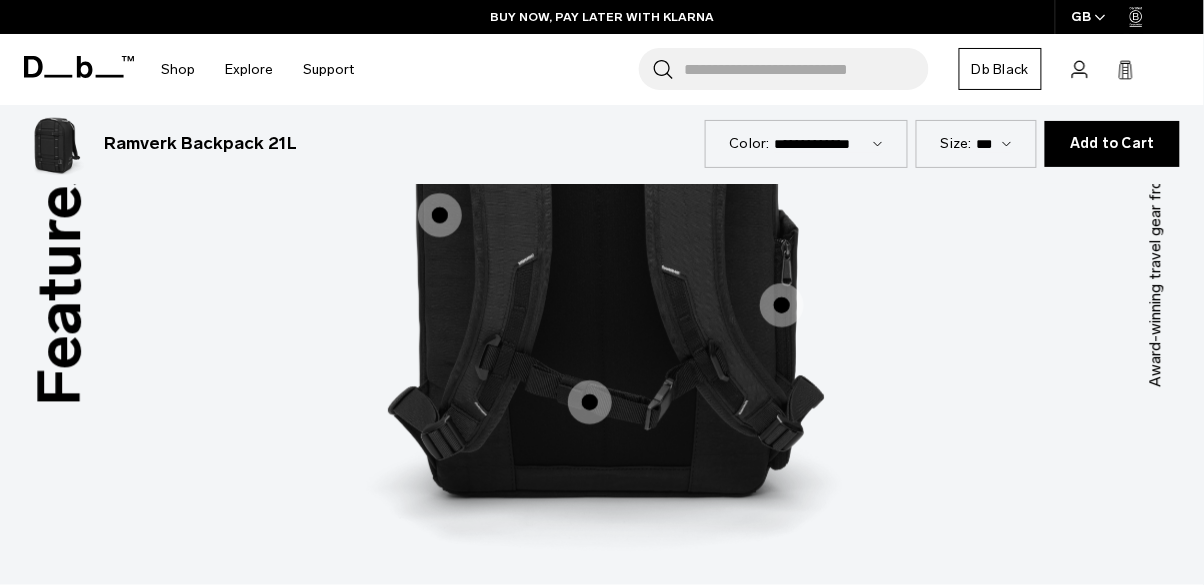 click on "Get to your essentials on the go with a front facing, zippered top pocket that compresses and expands as you need it to." at bounding box center [910, 288] 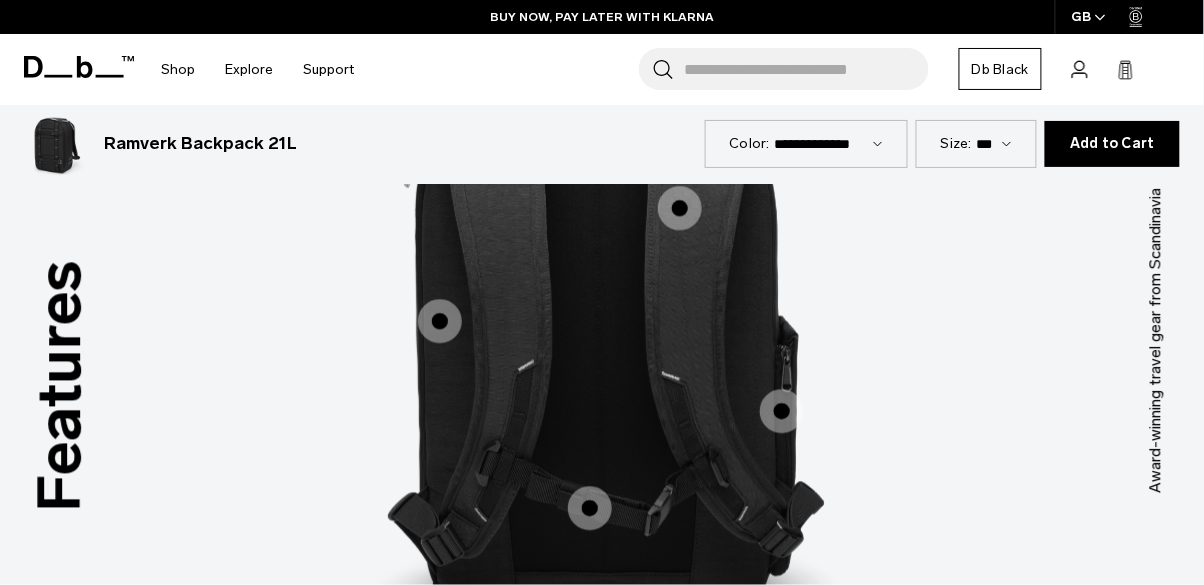 click at bounding box center (782, 411) 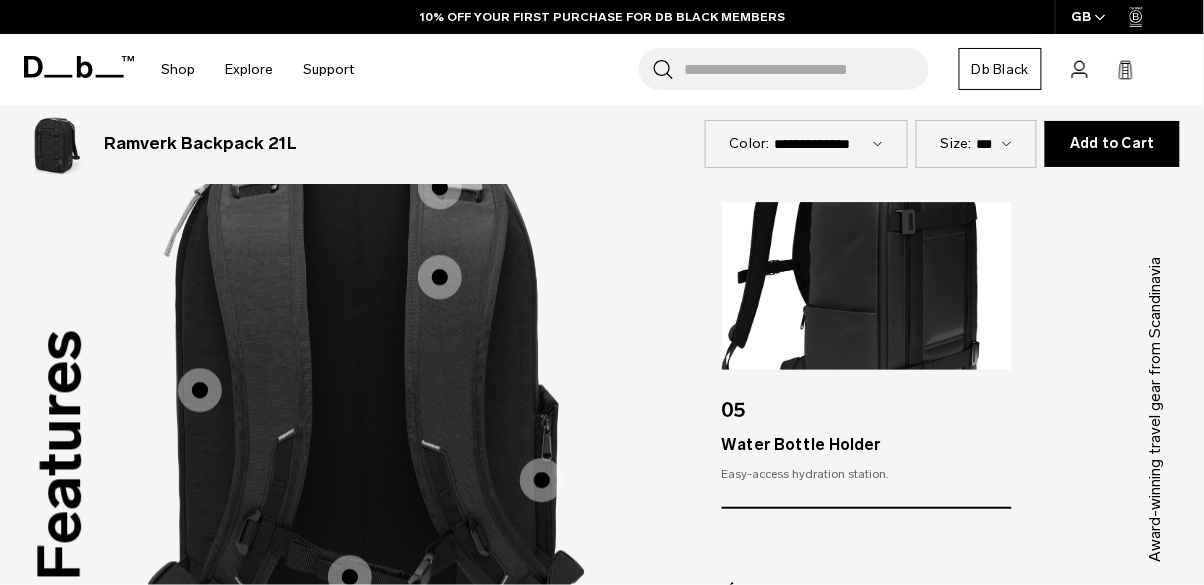 scroll, scrollTop: 2746, scrollLeft: 0, axis: vertical 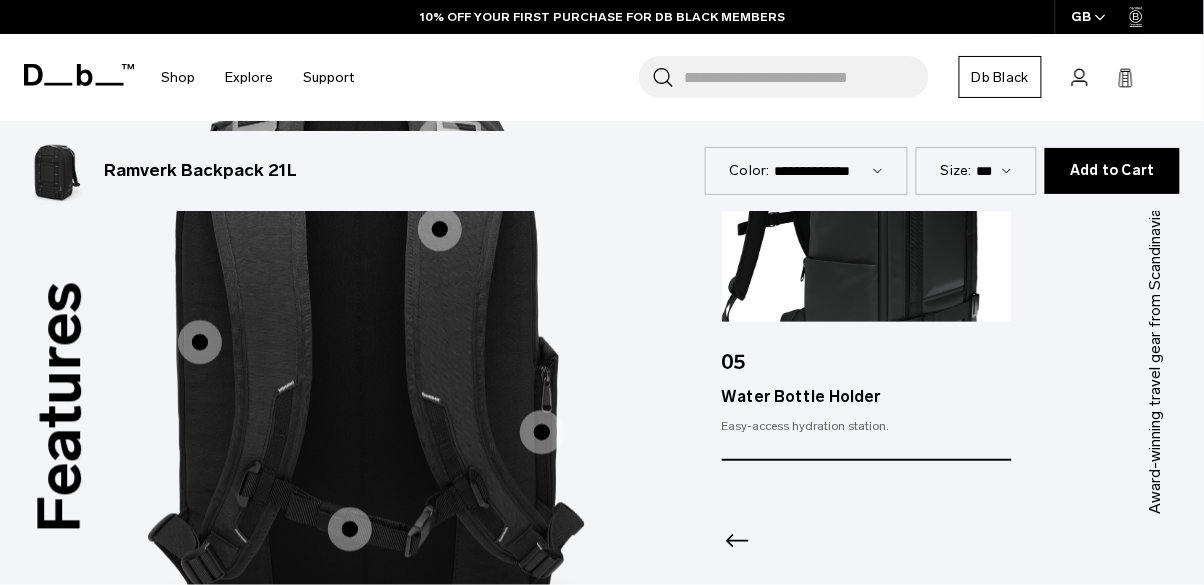 click at bounding box center (350, 529) 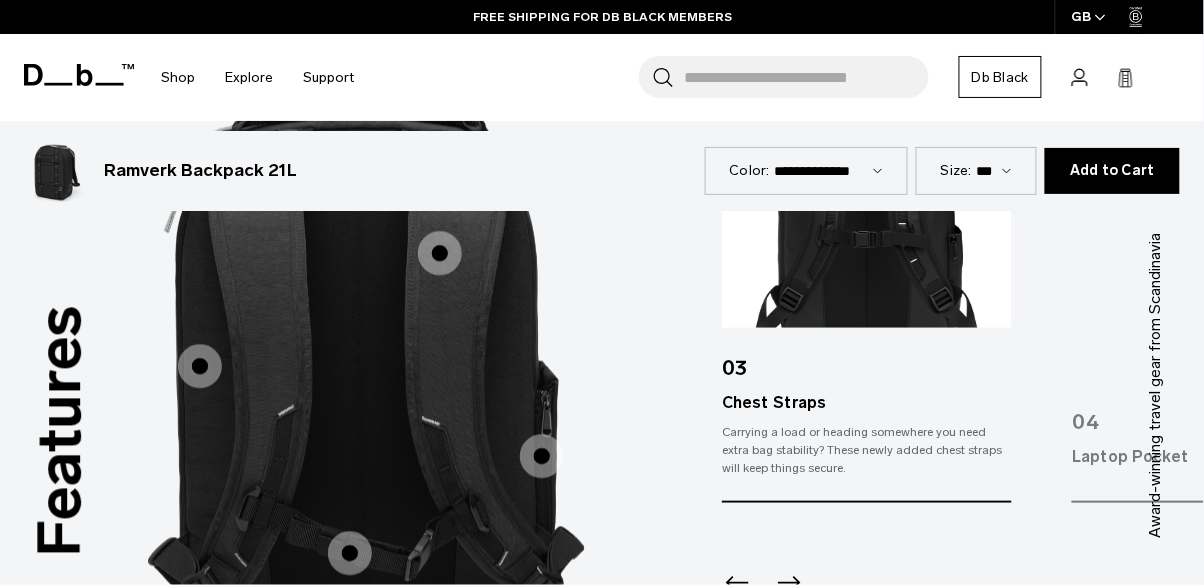 scroll, scrollTop: 2713, scrollLeft: 0, axis: vertical 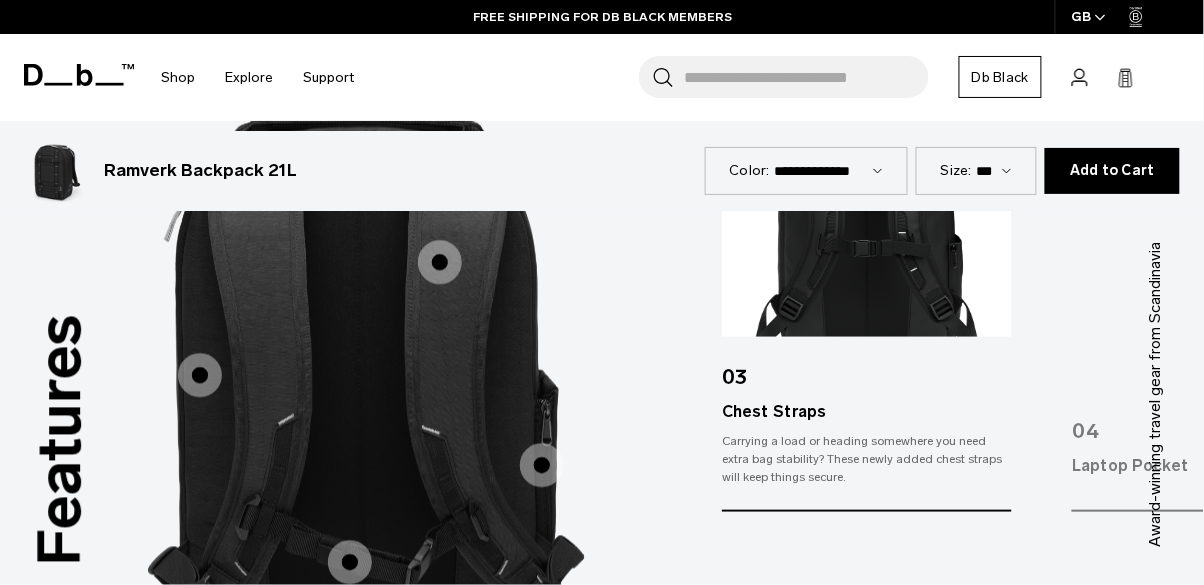 click on "Laptop Pocket" at bounding box center (200, 375) 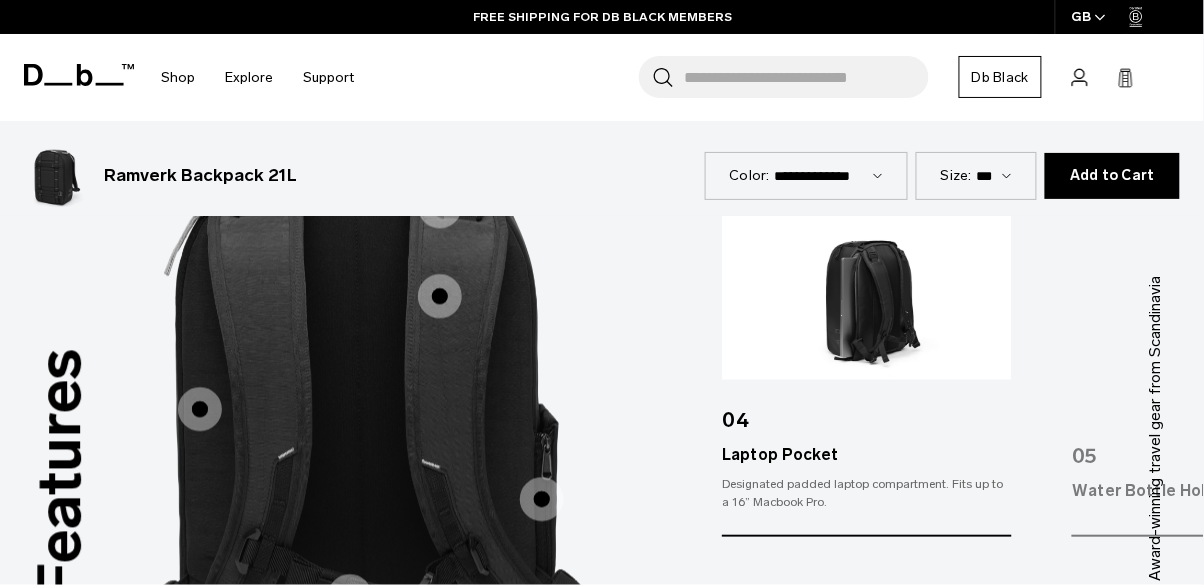 scroll, scrollTop: 2668, scrollLeft: 0, axis: vertical 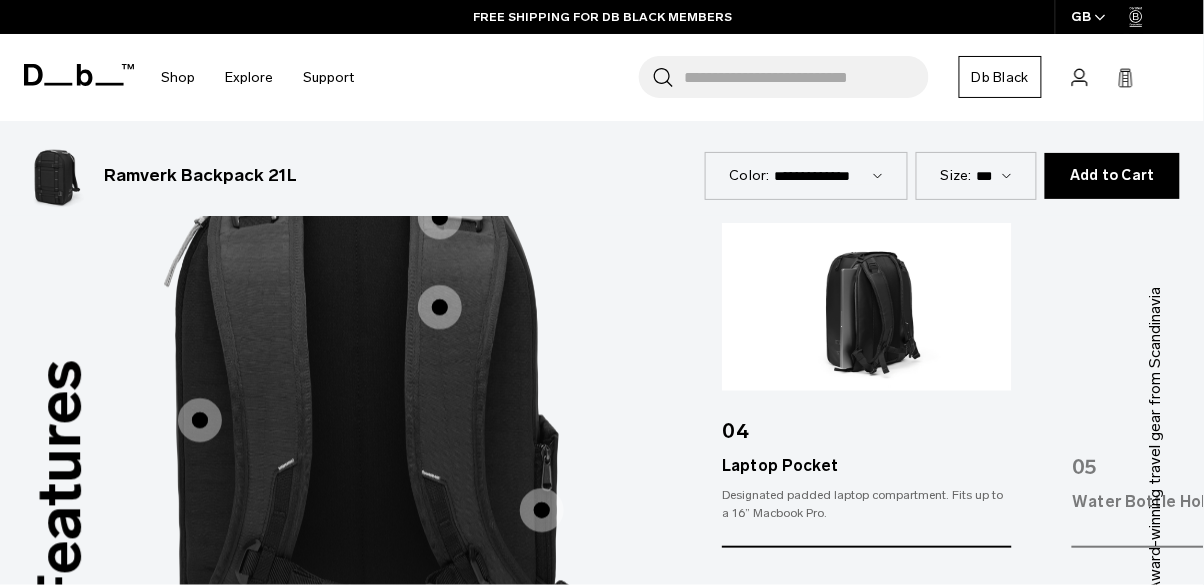click at bounding box center [440, 307] 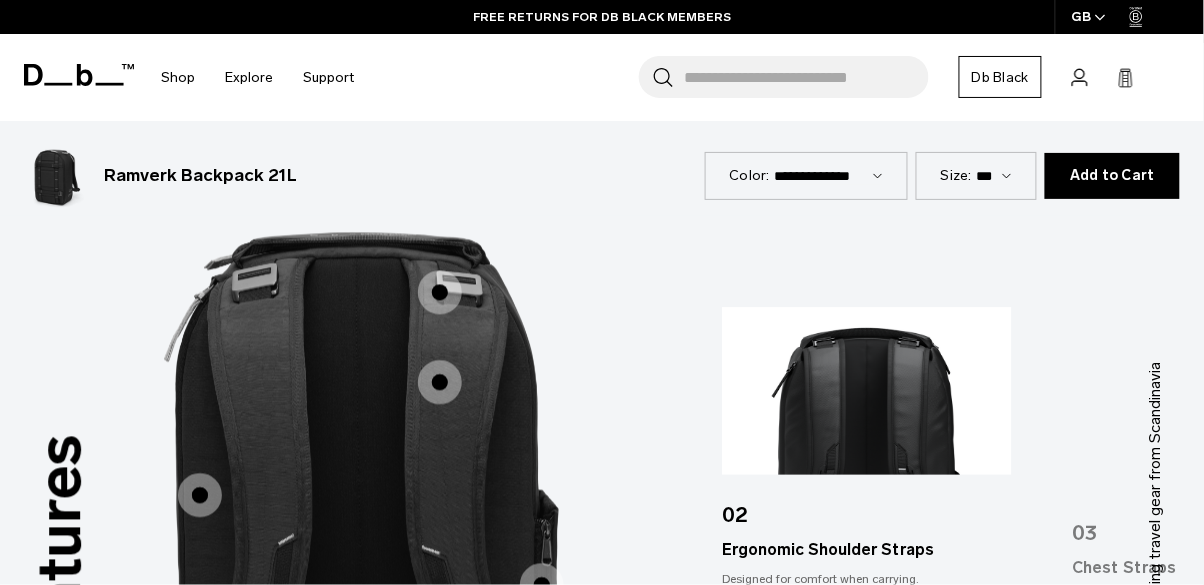 scroll, scrollTop: 2588, scrollLeft: 0, axis: vertical 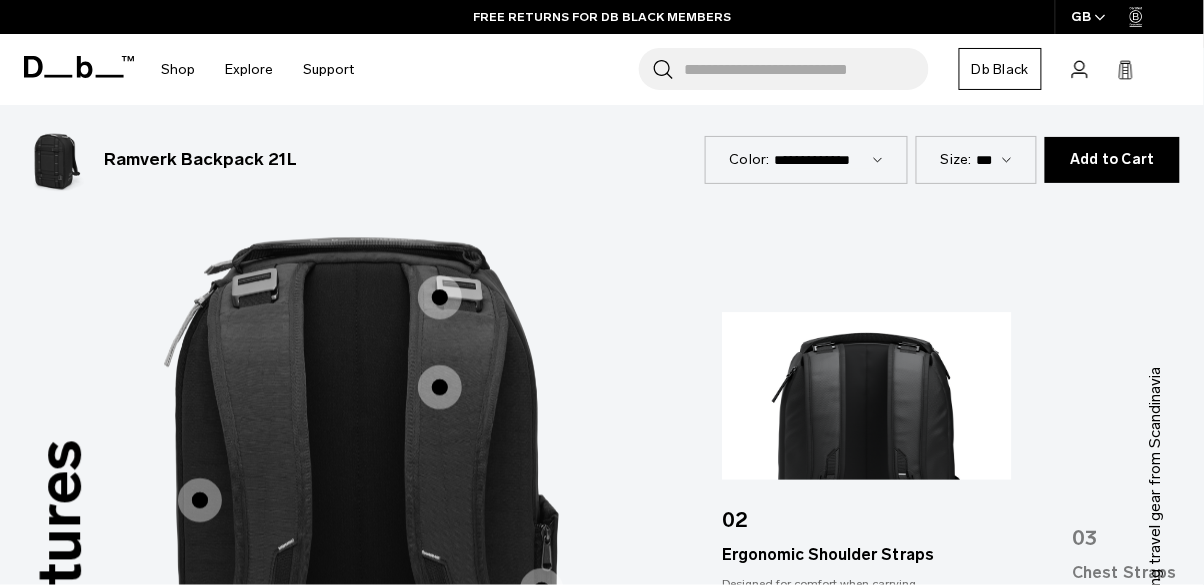 click at bounding box center (440, 297) 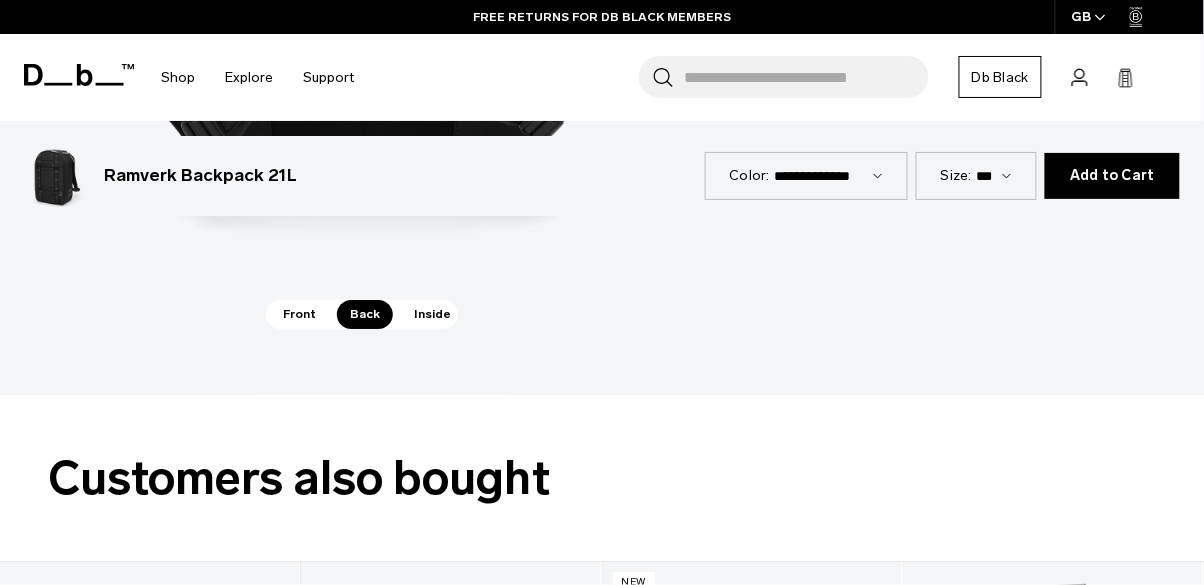 scroll, scrollTop: 3180, scrollLeft: 0, axis: vertical 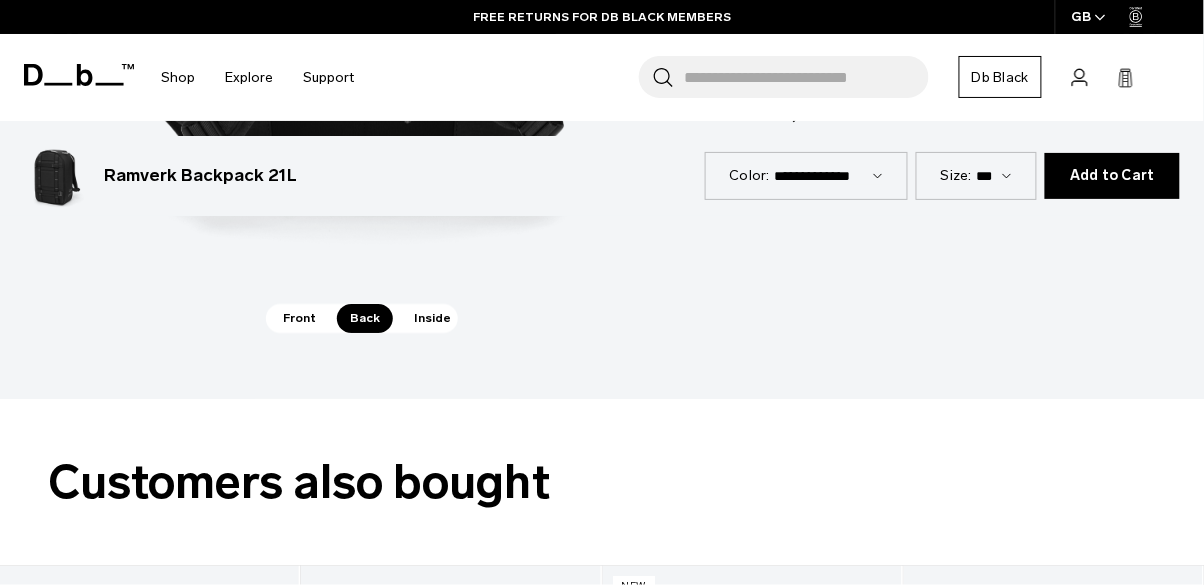 click on "Inside" at bounding box center (432, 318) 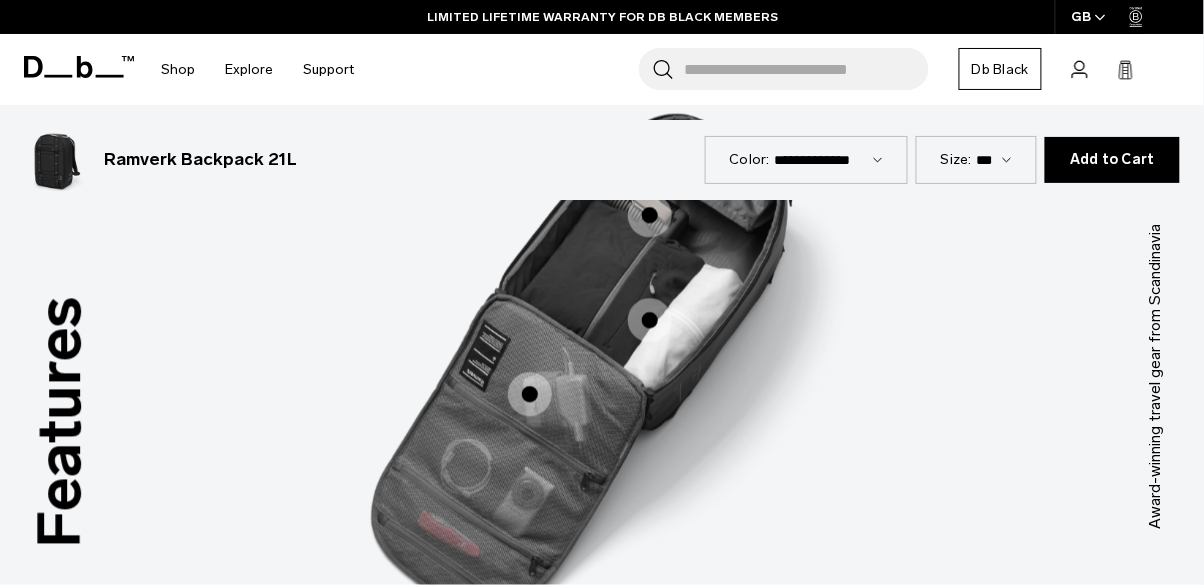 scroll, scrollTop: 2707, scrollLeft: 0, axis: vertical 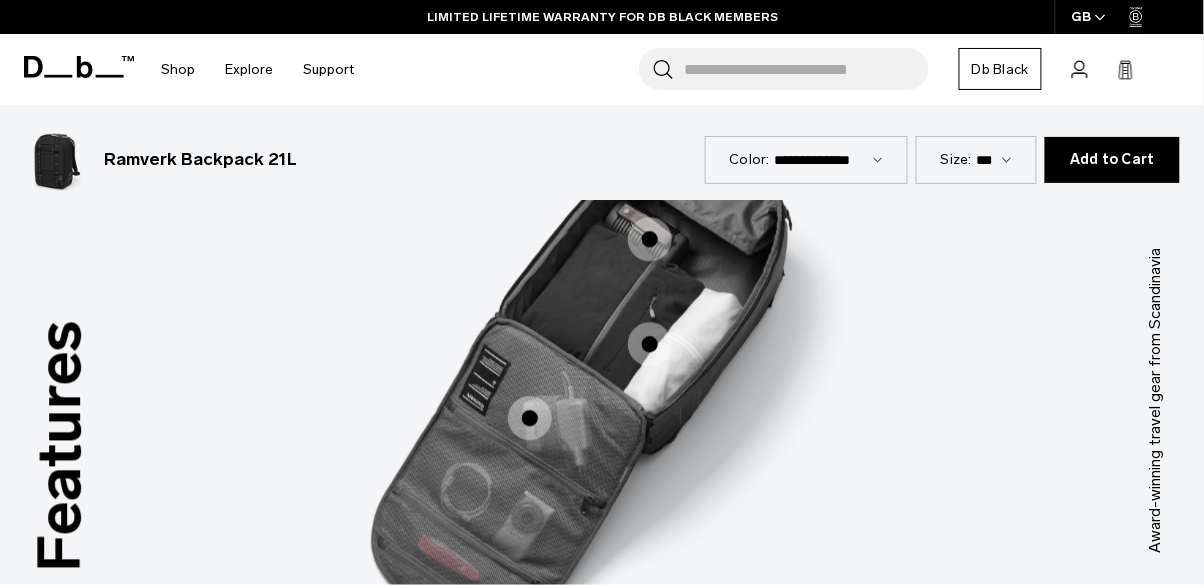 click at bounding box center (530, 418) 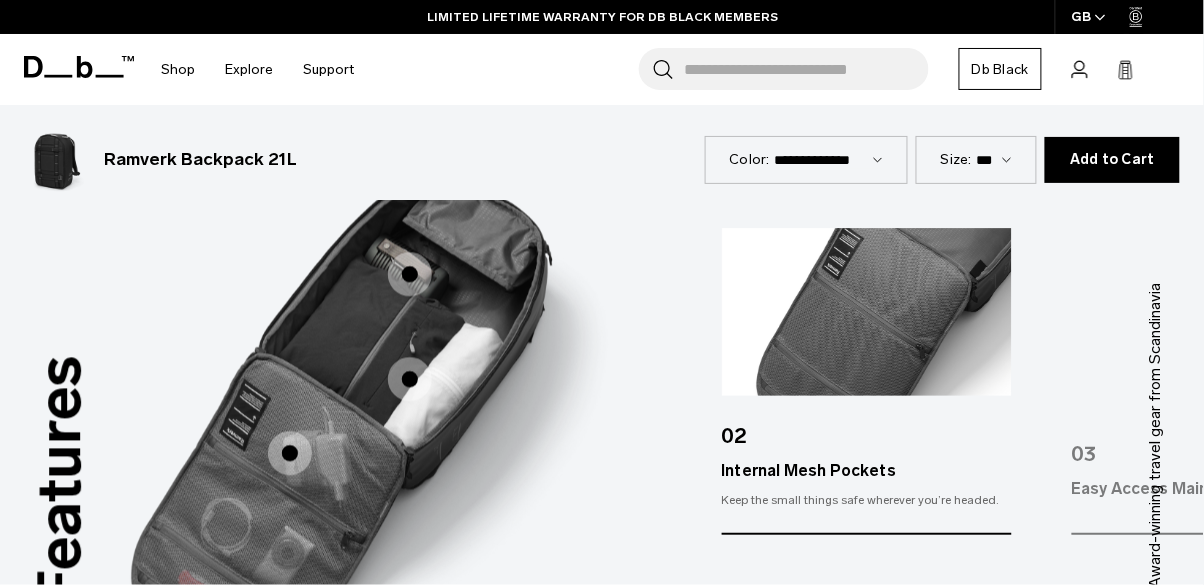 scroll, scrollTop: 2640, scrollLeft: 0, axis: vertical 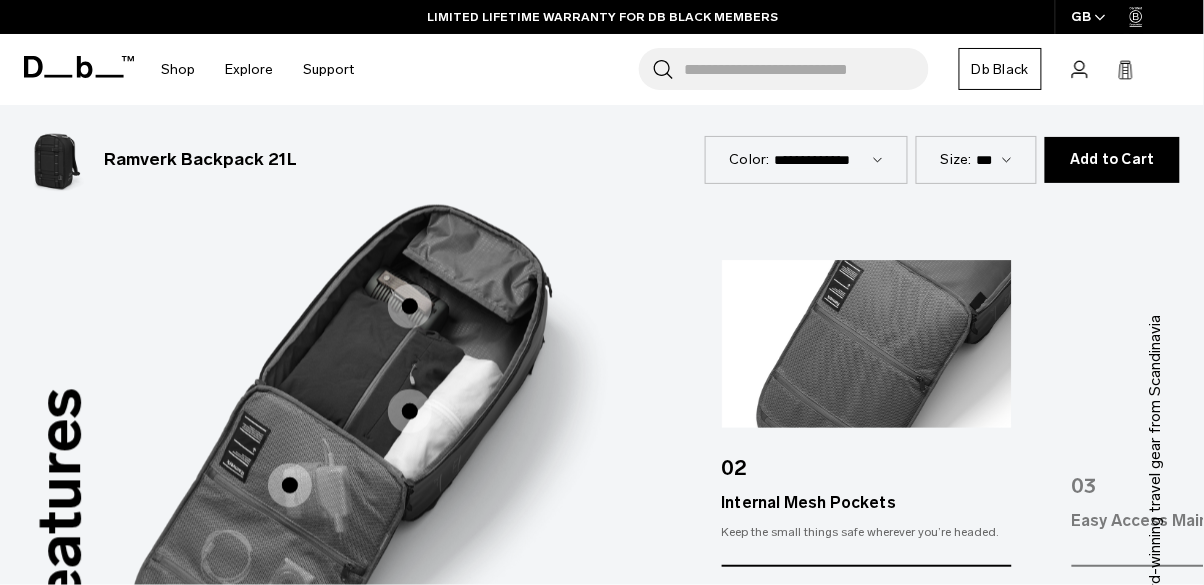 click at bounding box center [410, 411] 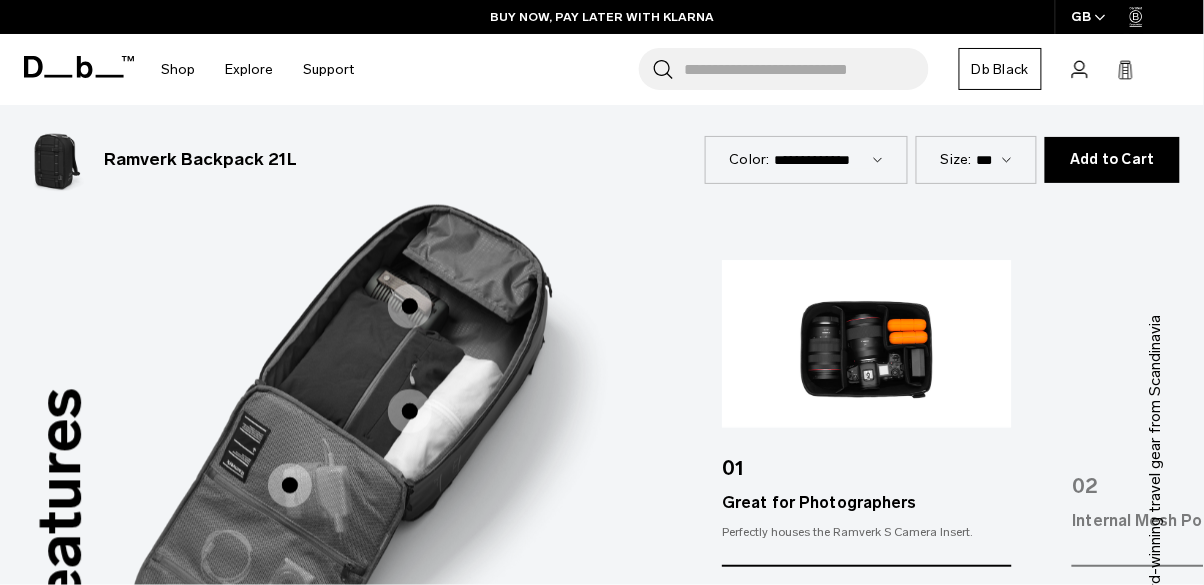click at bounding box center (410, 306) 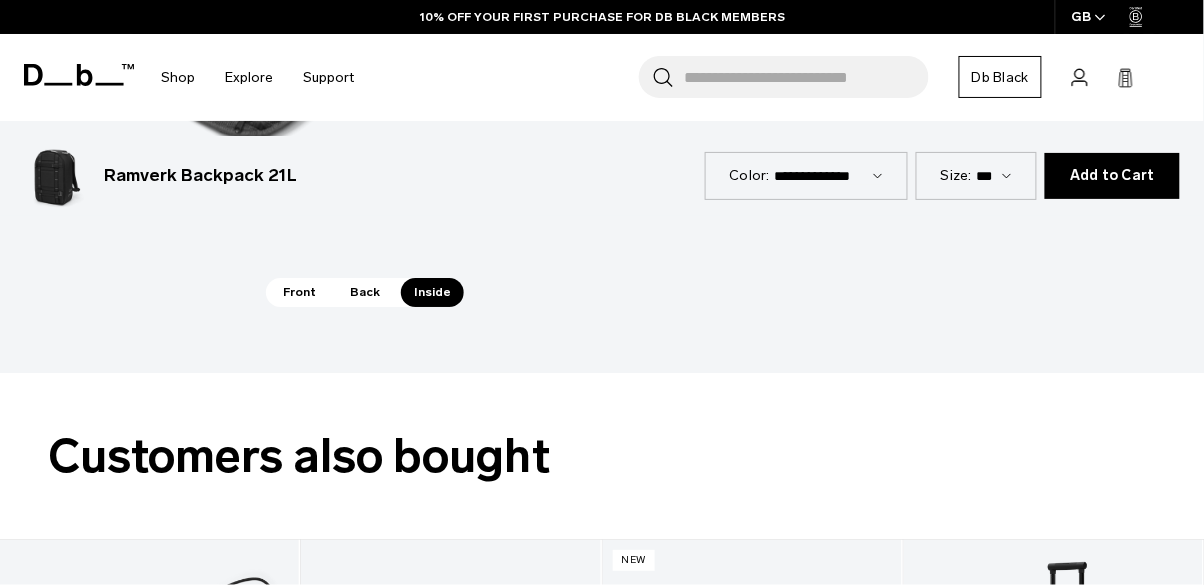 scroll, scrollTop: 3784, scrollLeft: 0, axis: vertical 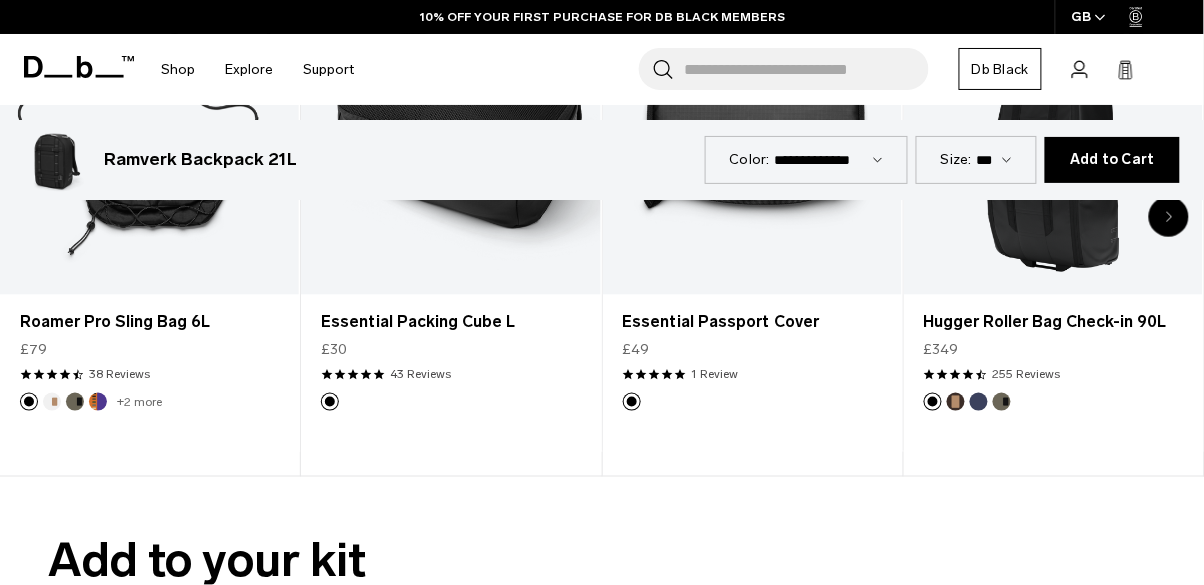 click on "***" at bounding box center [994, 159] 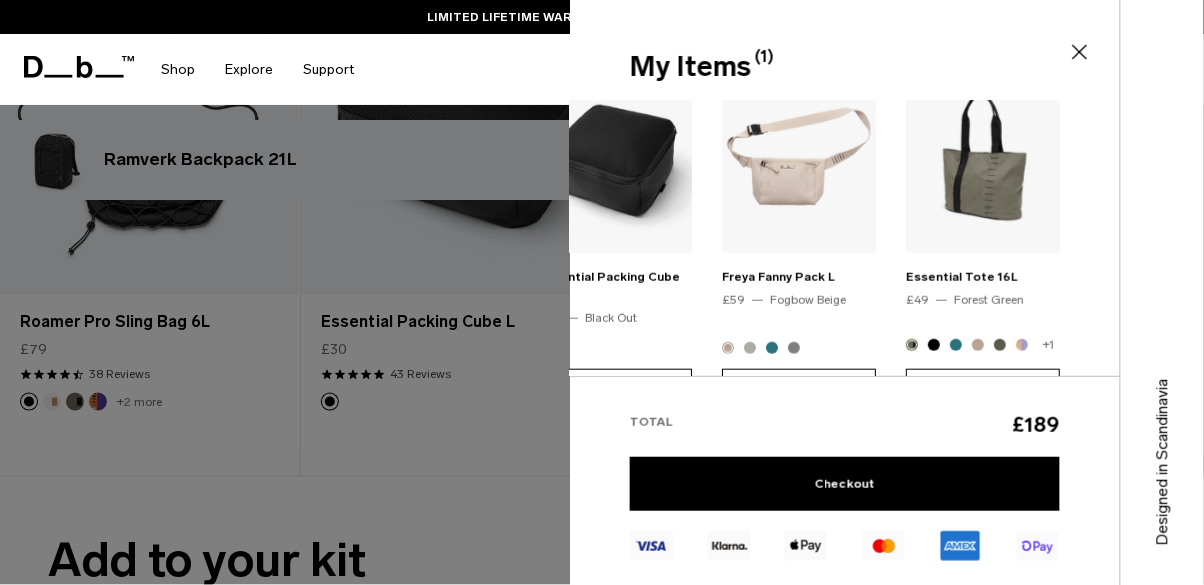 scroll, scrollTop: 349, scrollLeft: 0, axis: vertical 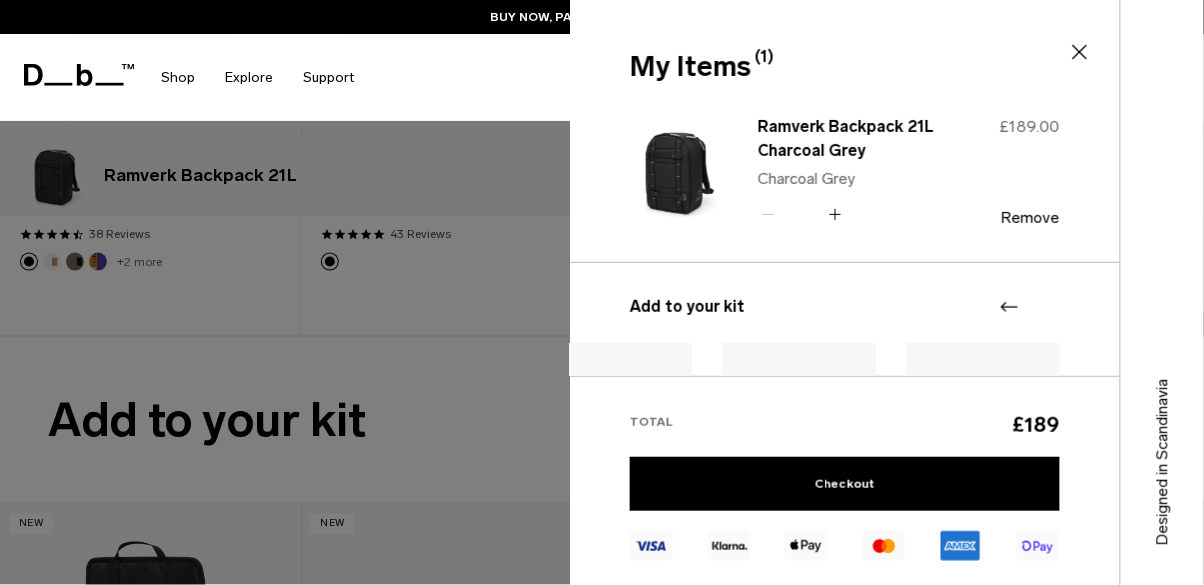 click 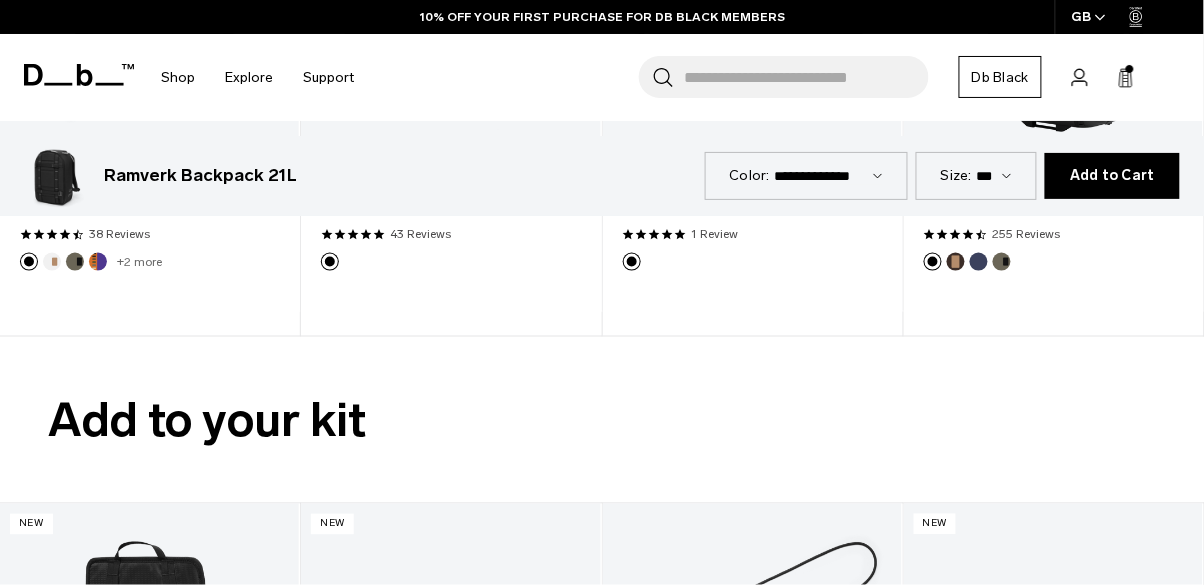 click on "Shop" at bounding box center (178, 77) 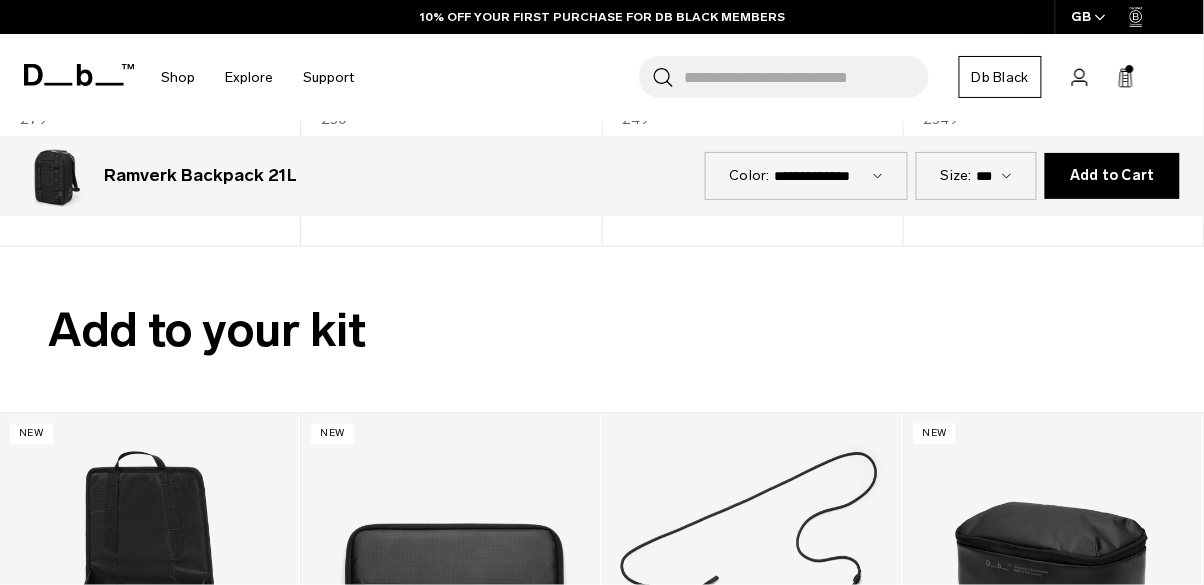 scroll, scrollTop: 4020, scrollLeft: 0, axis: vertical 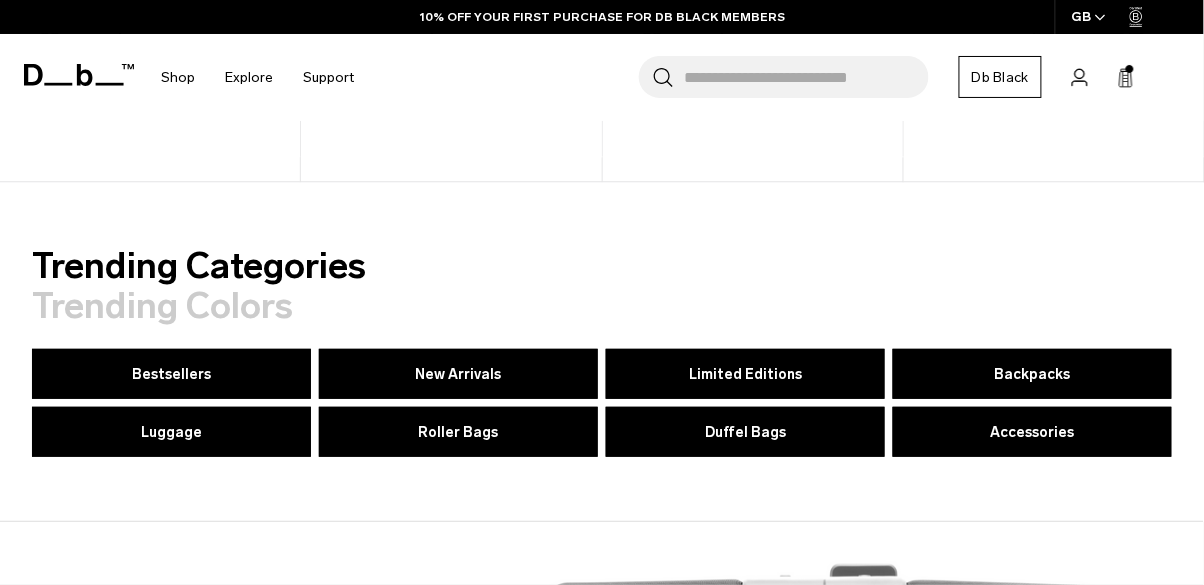 click on "Accessories" at bounding box center [1033, 432] 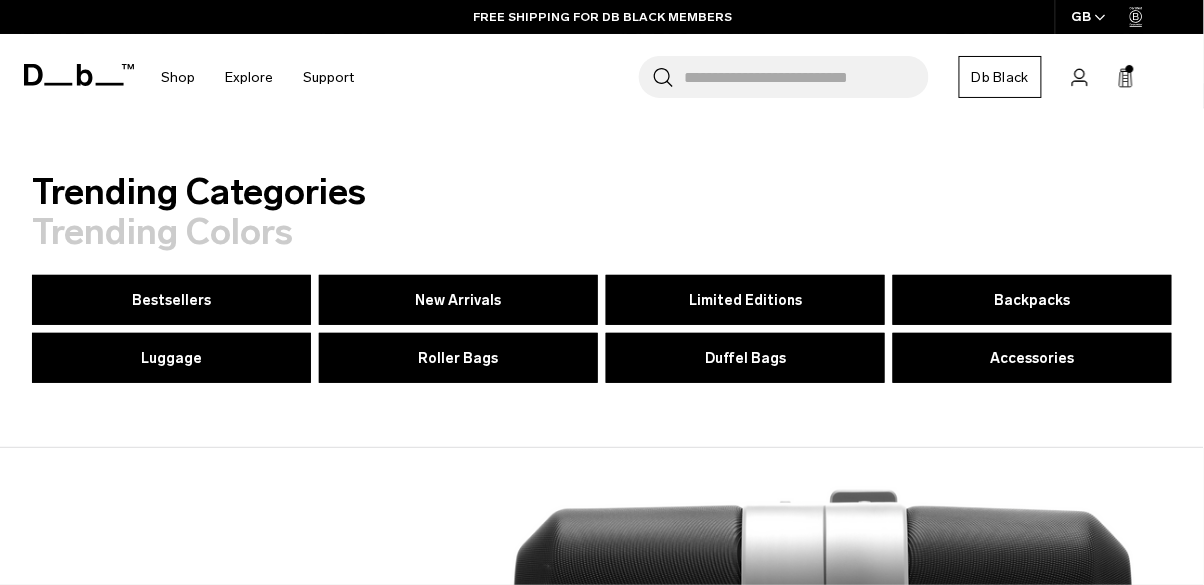 scroll, scrollTop: 1175, scrollLeft: 0, axis: vertical 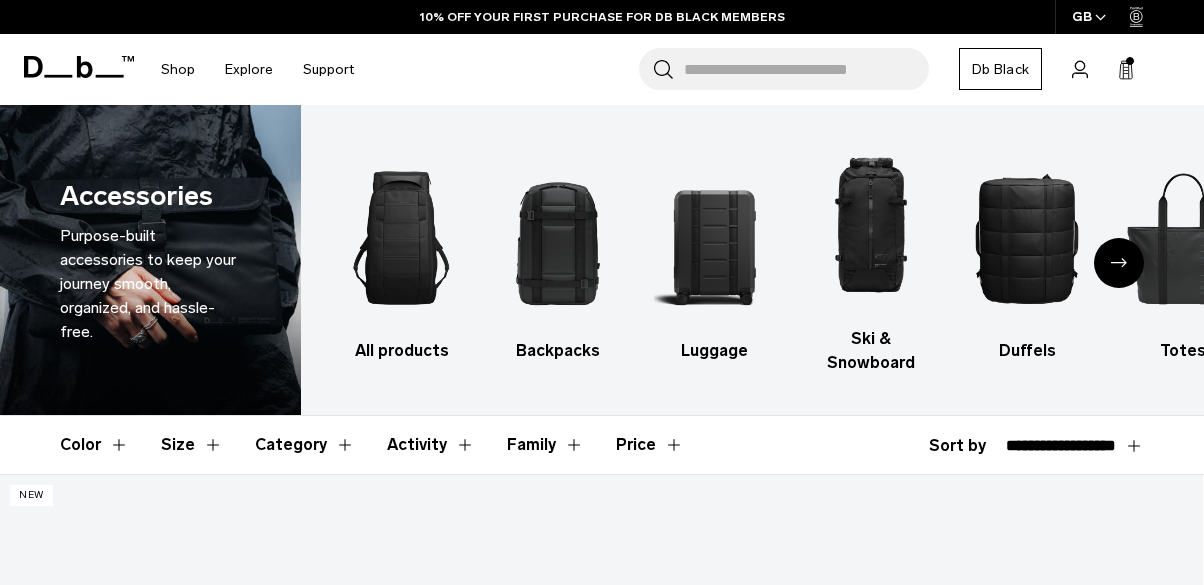 select on "**********" 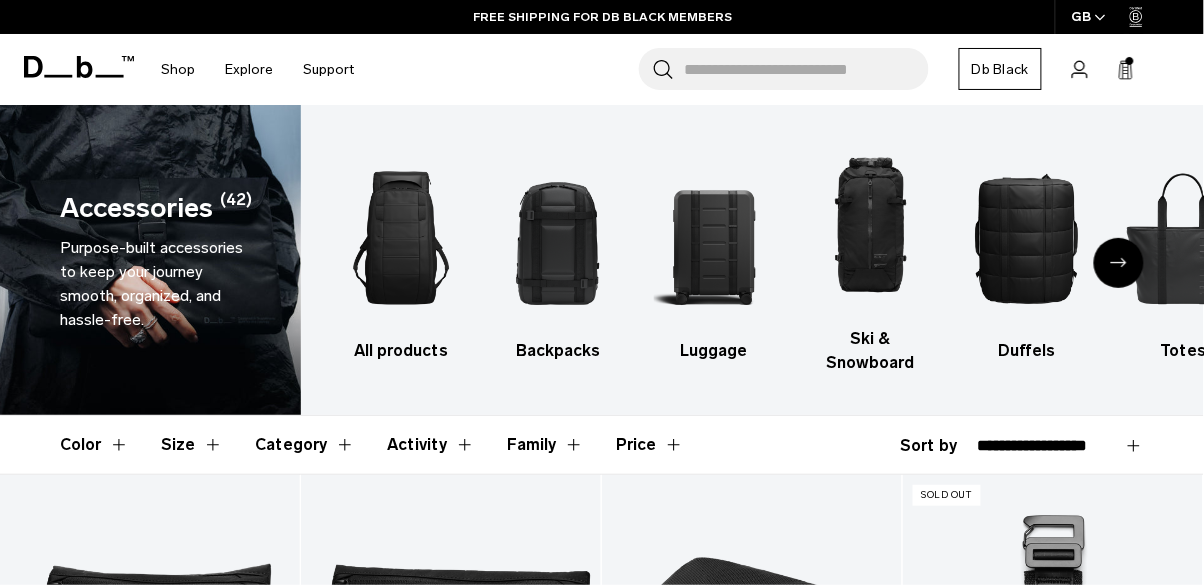 scroll, scrollTop: 508, scrollLeft: 0, axis: vertical 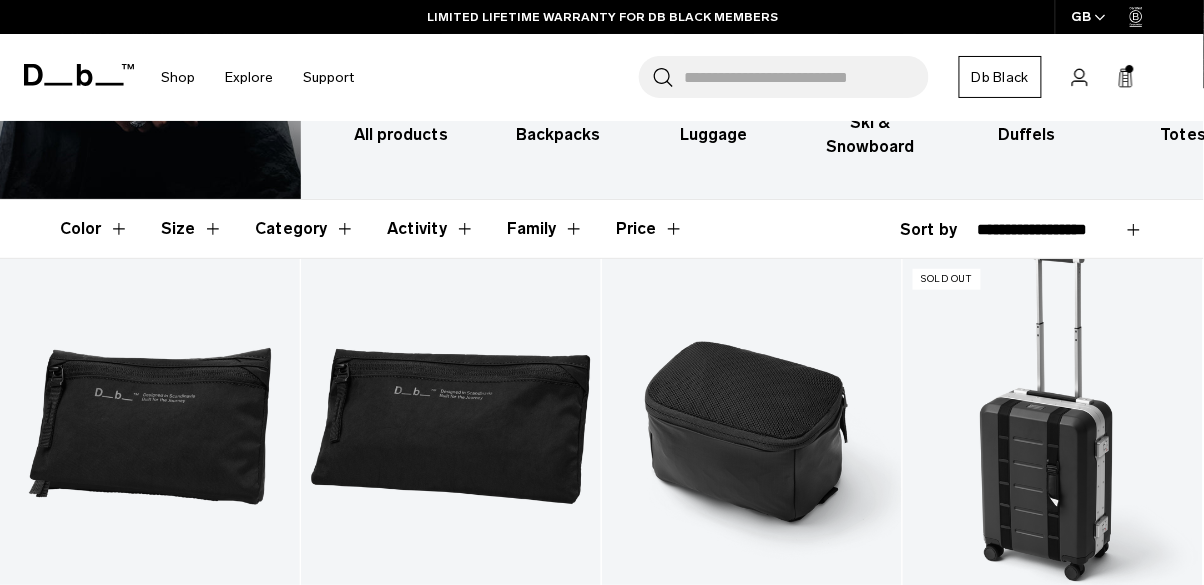 click at bounding box center [1053, 425] 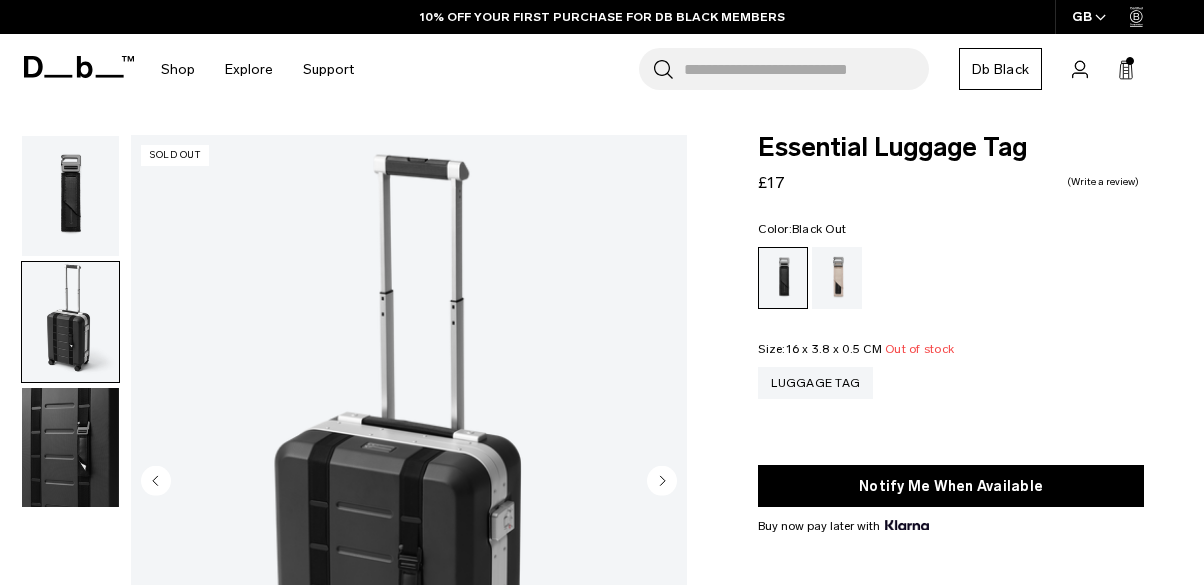 click 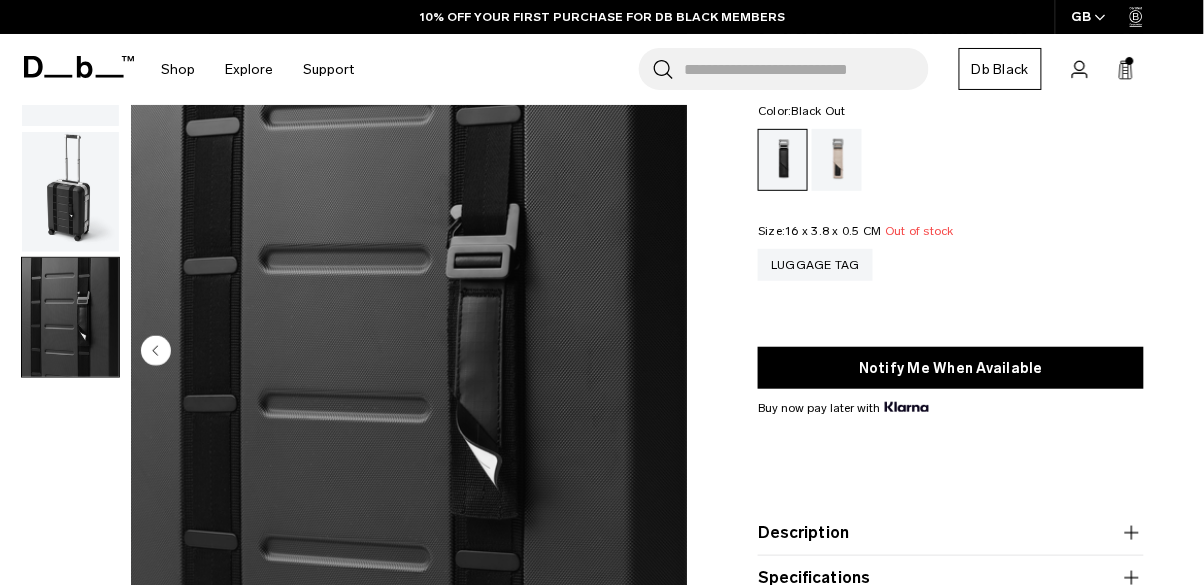 scroll, scrollTop: 130, scrollLeft: 0, axis: vertical 